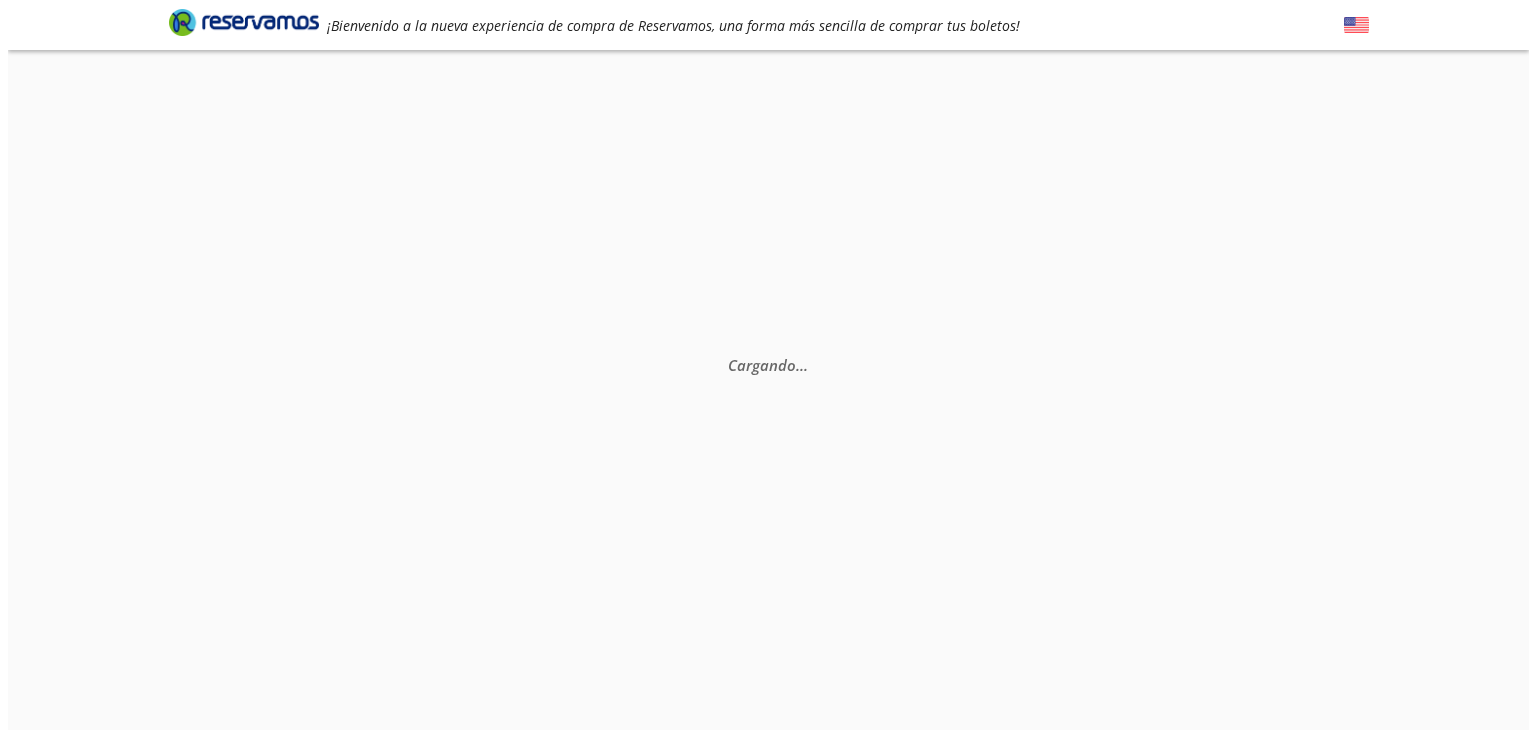 scroll, scrollTop: 0, scrollLeft: 0, axis: both 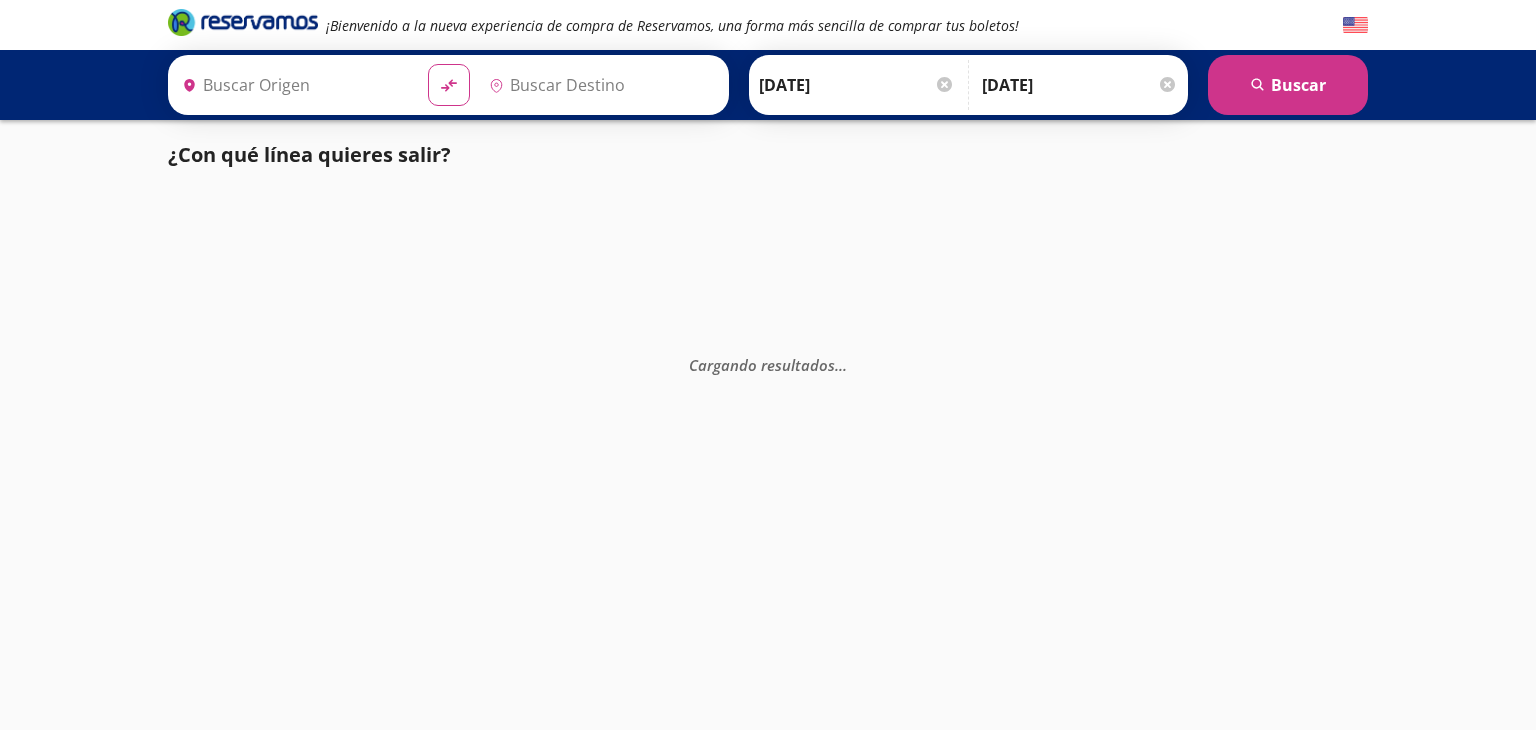type on "Navojoa, [GEOGRAPHIC_DATA]" 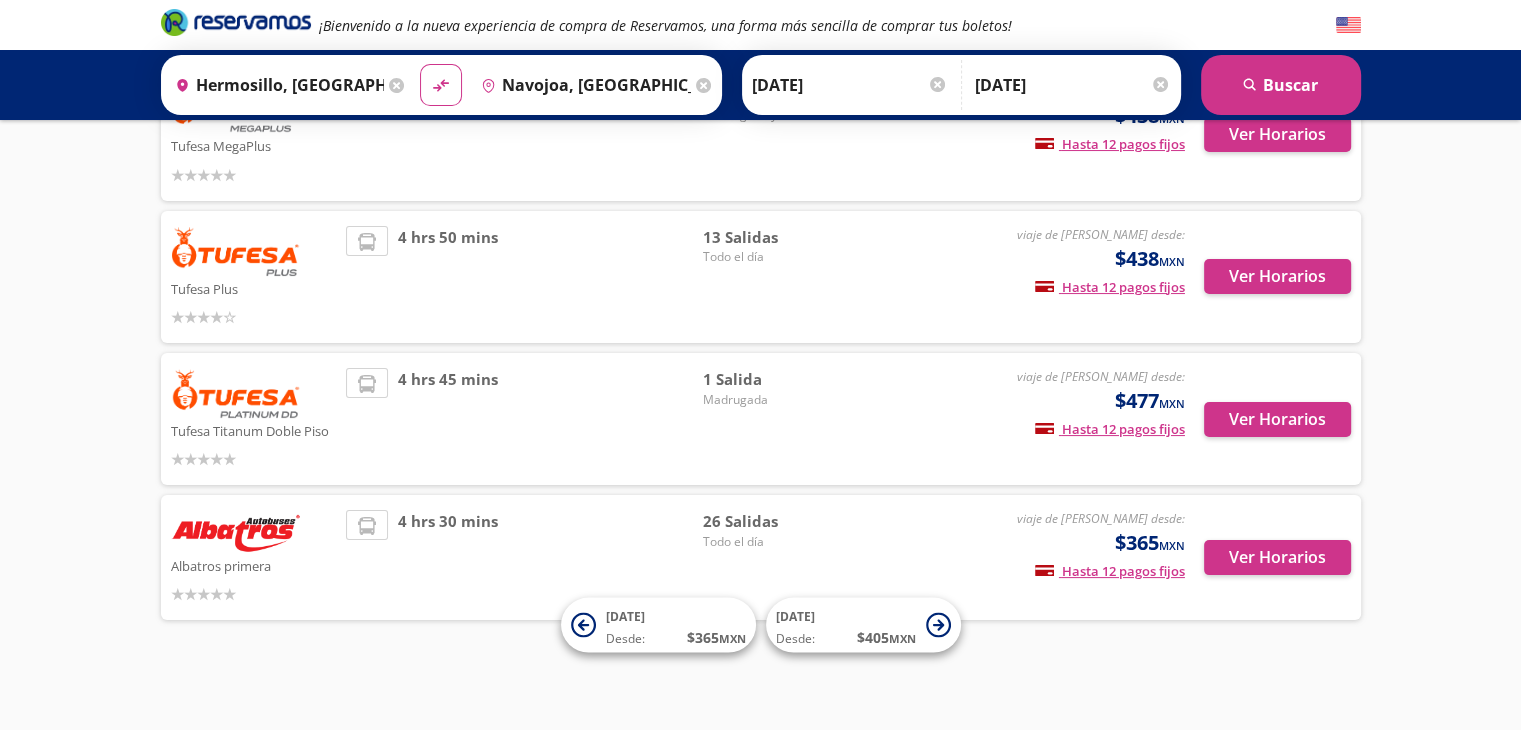 scroll, scrollTop: 195, scrollLeft: 0, axis: vertical 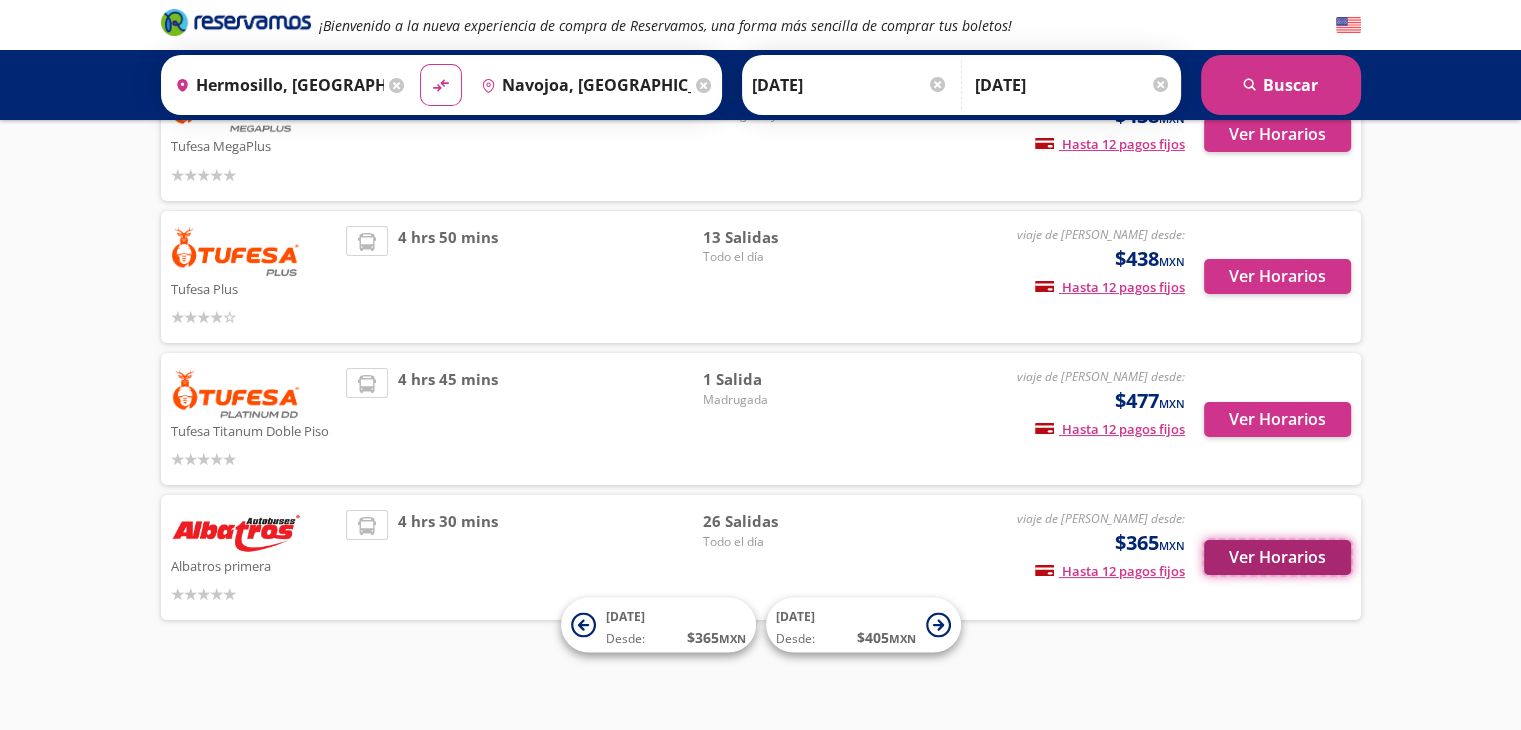 click on "Ver Horarios" at bounding box center [1277, 557] 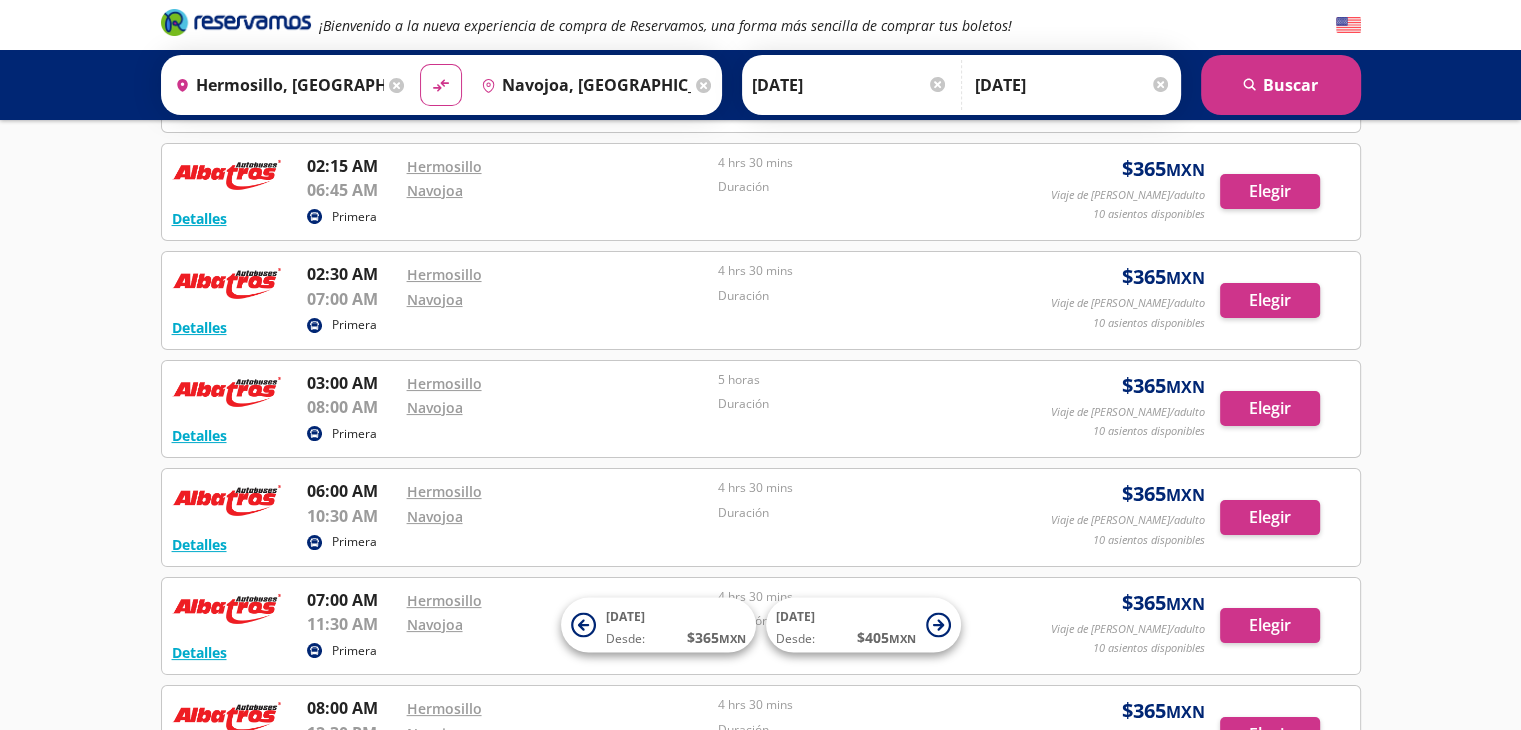 scroll, scrollTop: 0, scrollLeft: 0, axis: both 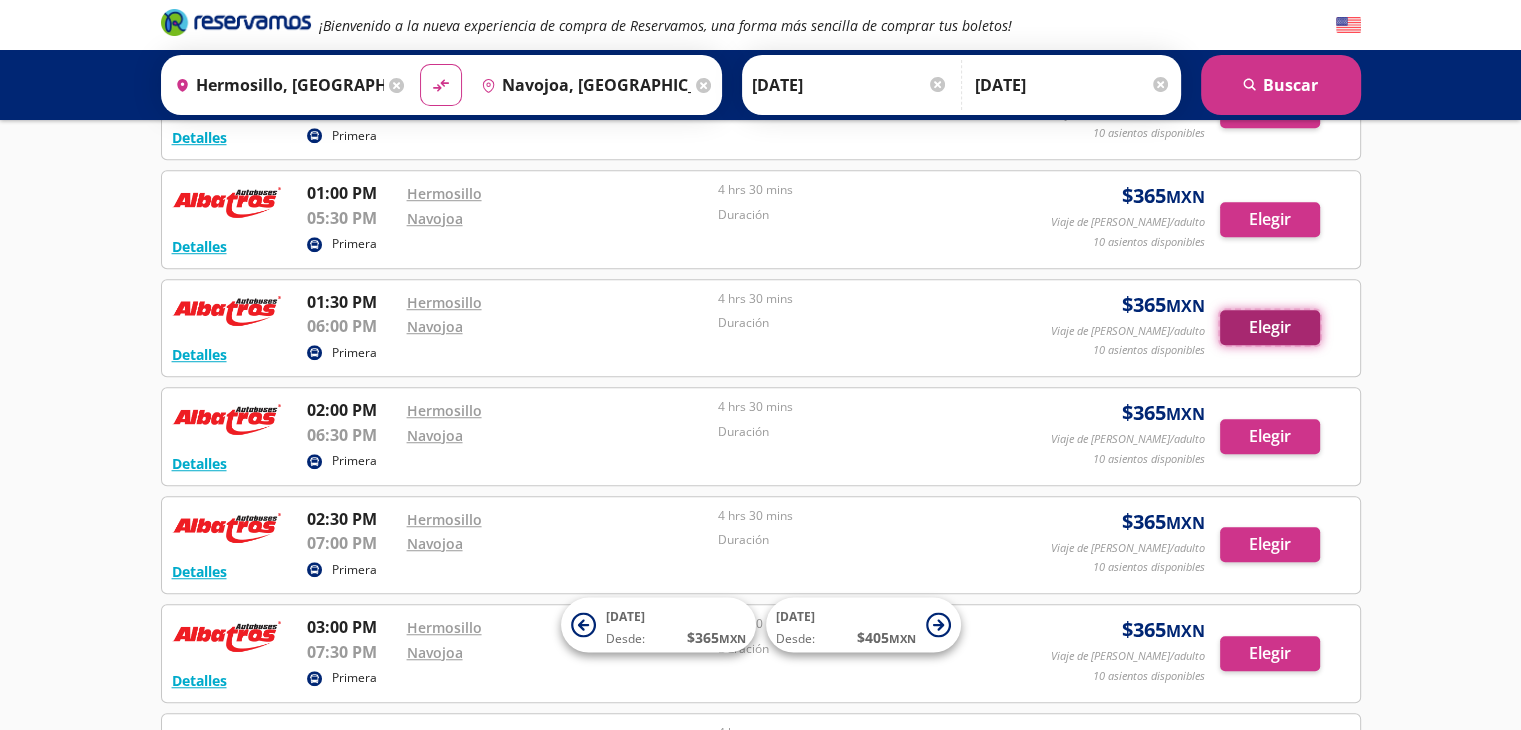 click on "Elegir" at bounding box center [1270, 327] 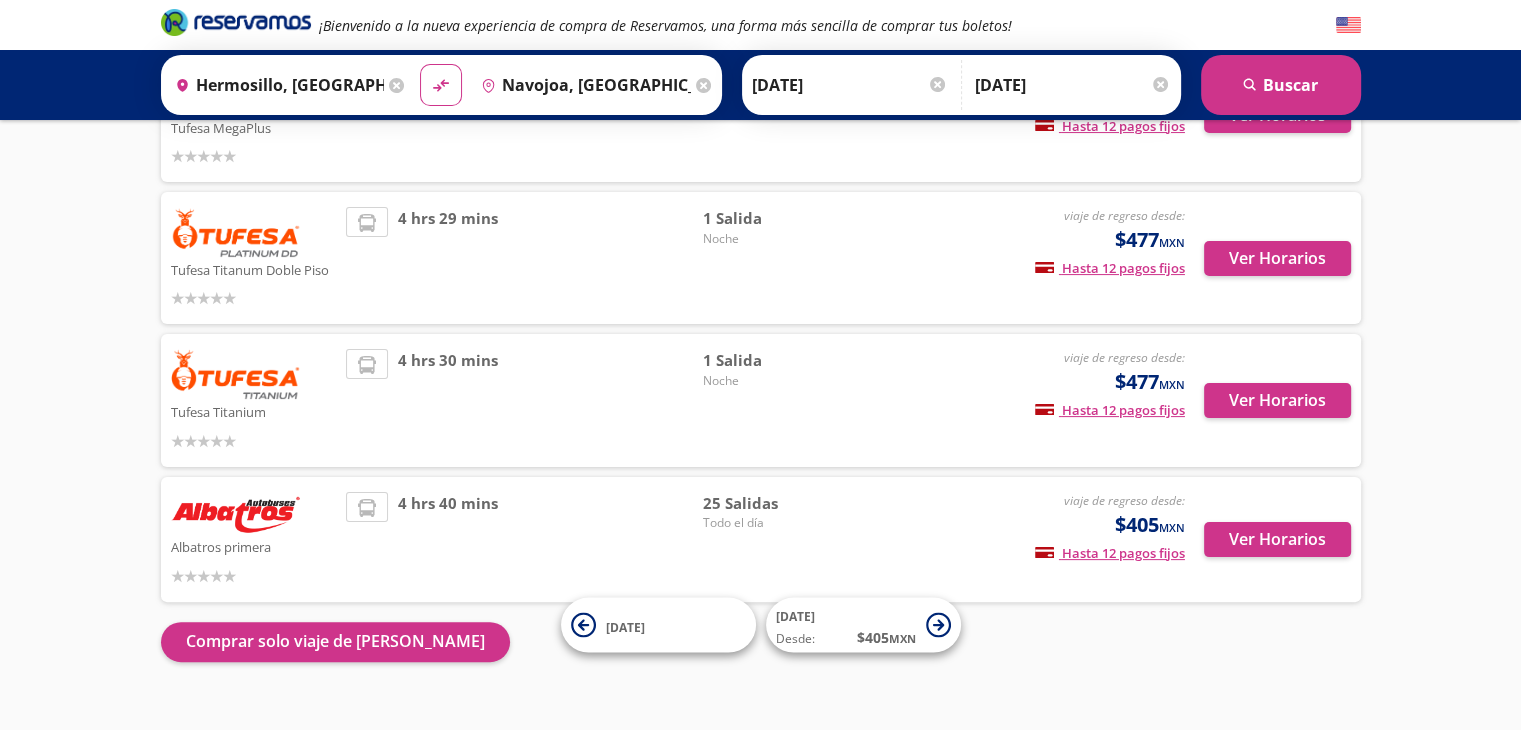 scroll, scrollTop: 387, scrollLeft: 0, axis: vertical 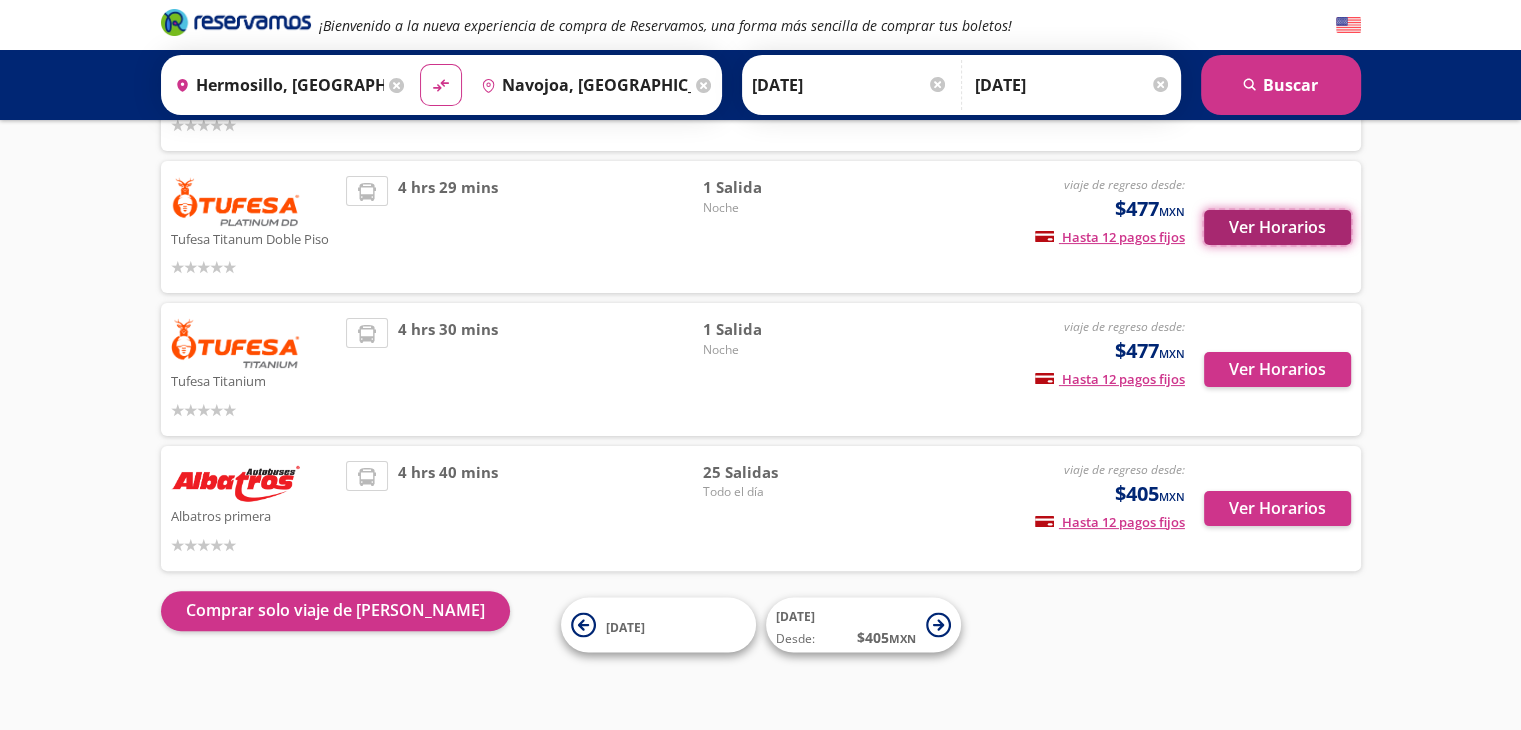 click on "Ver Horarios" at bounding box center [1277, 227] 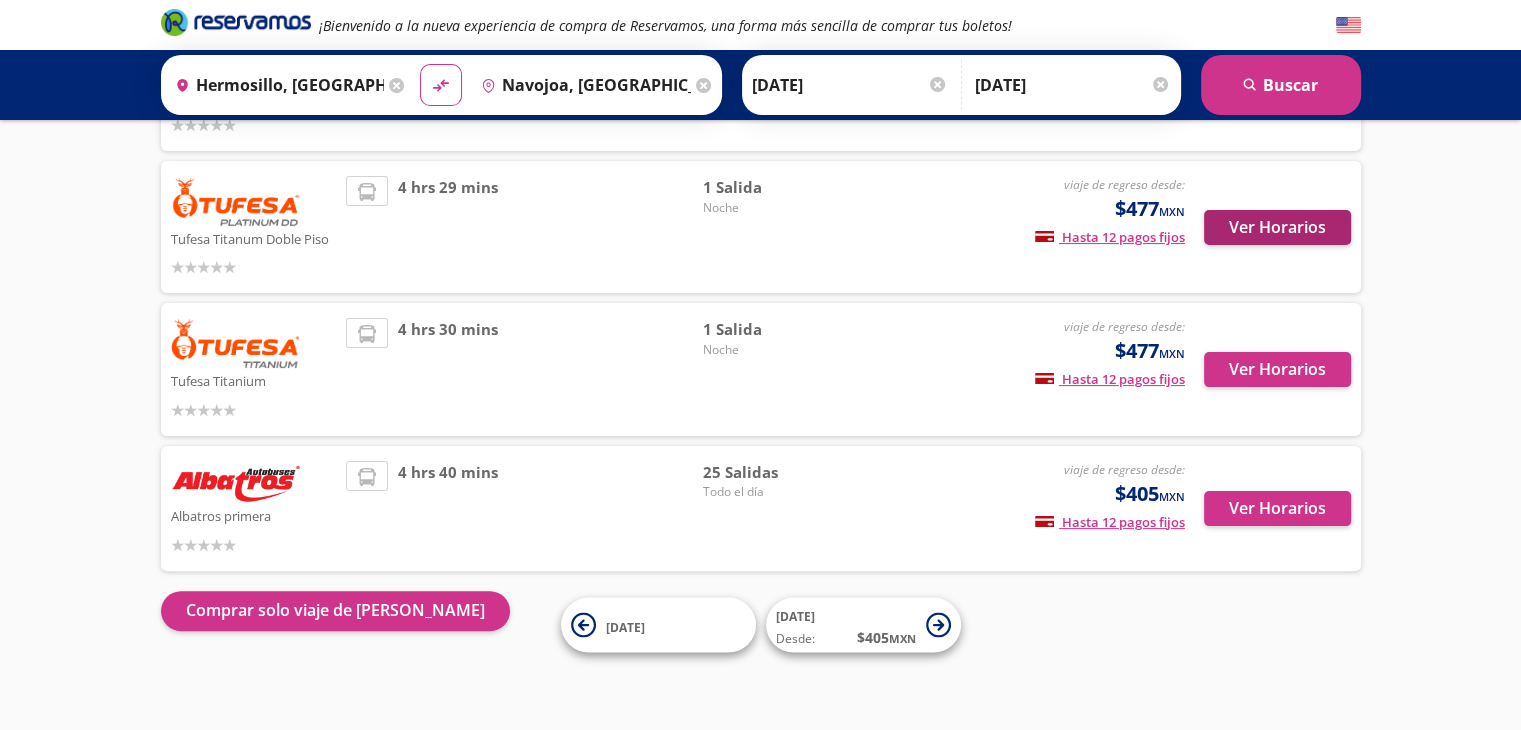 scroll, scrollTop: 0, scrollLeft: 0, axis: both 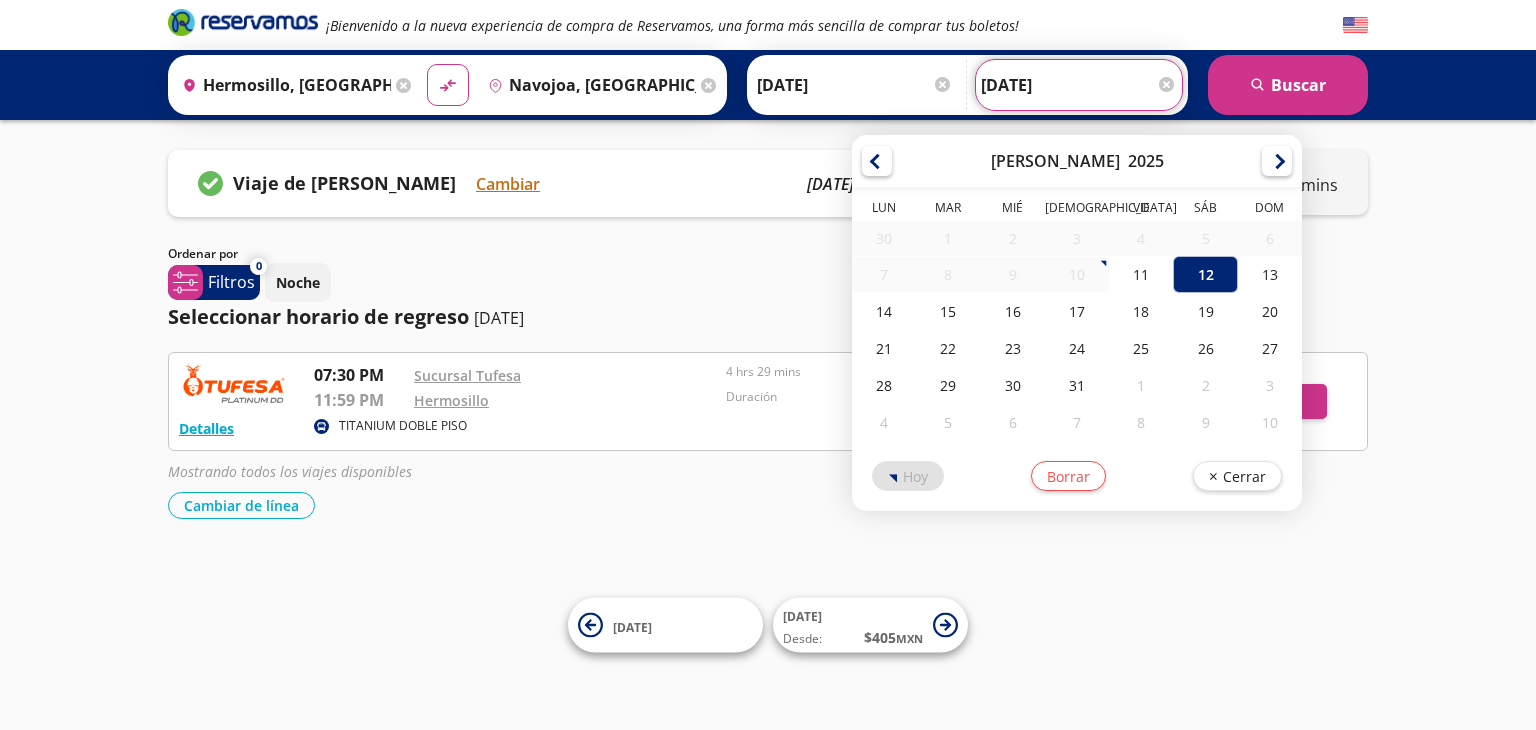 click on "[DATE]" at bounding box center (1079, 85) 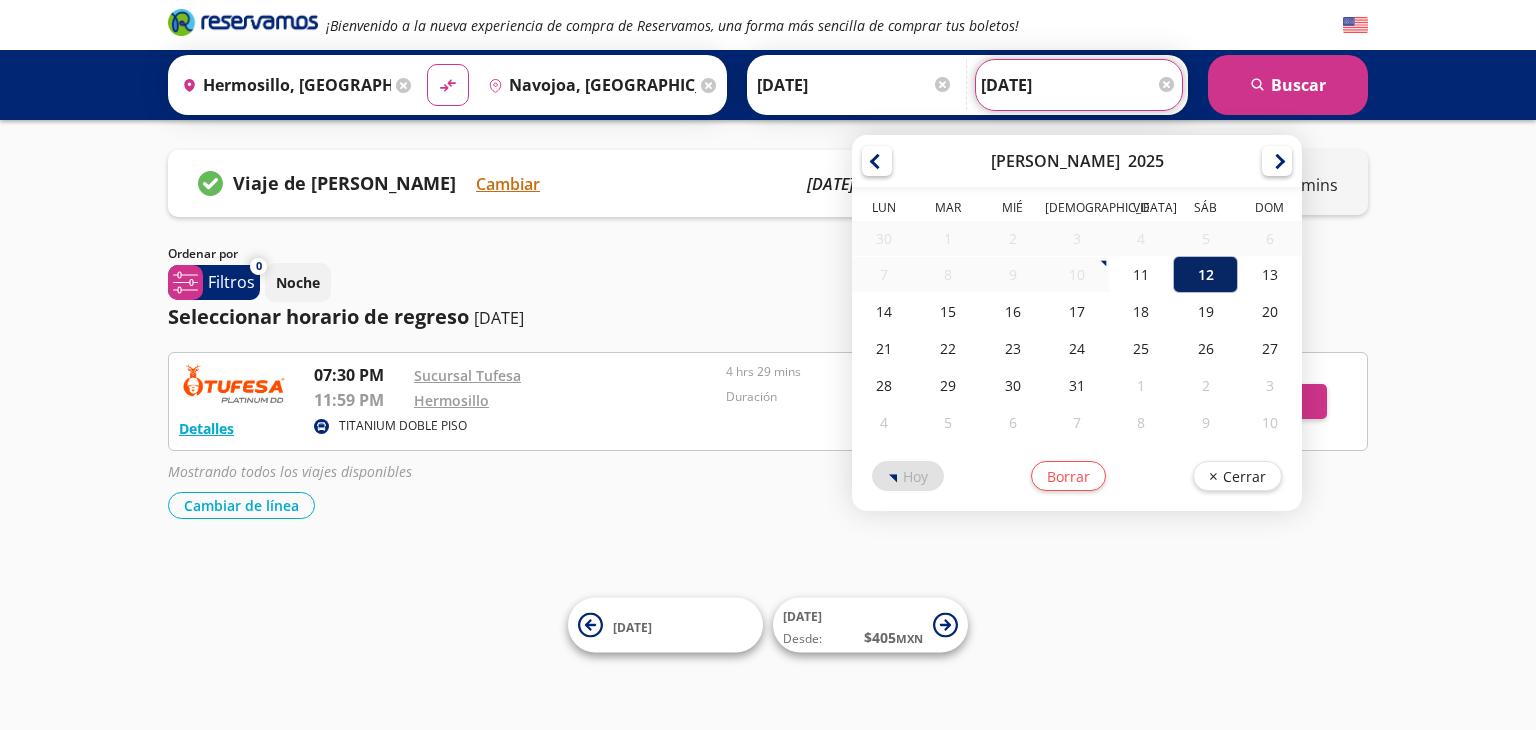 click on "12" at bounding box center (1206, 274) 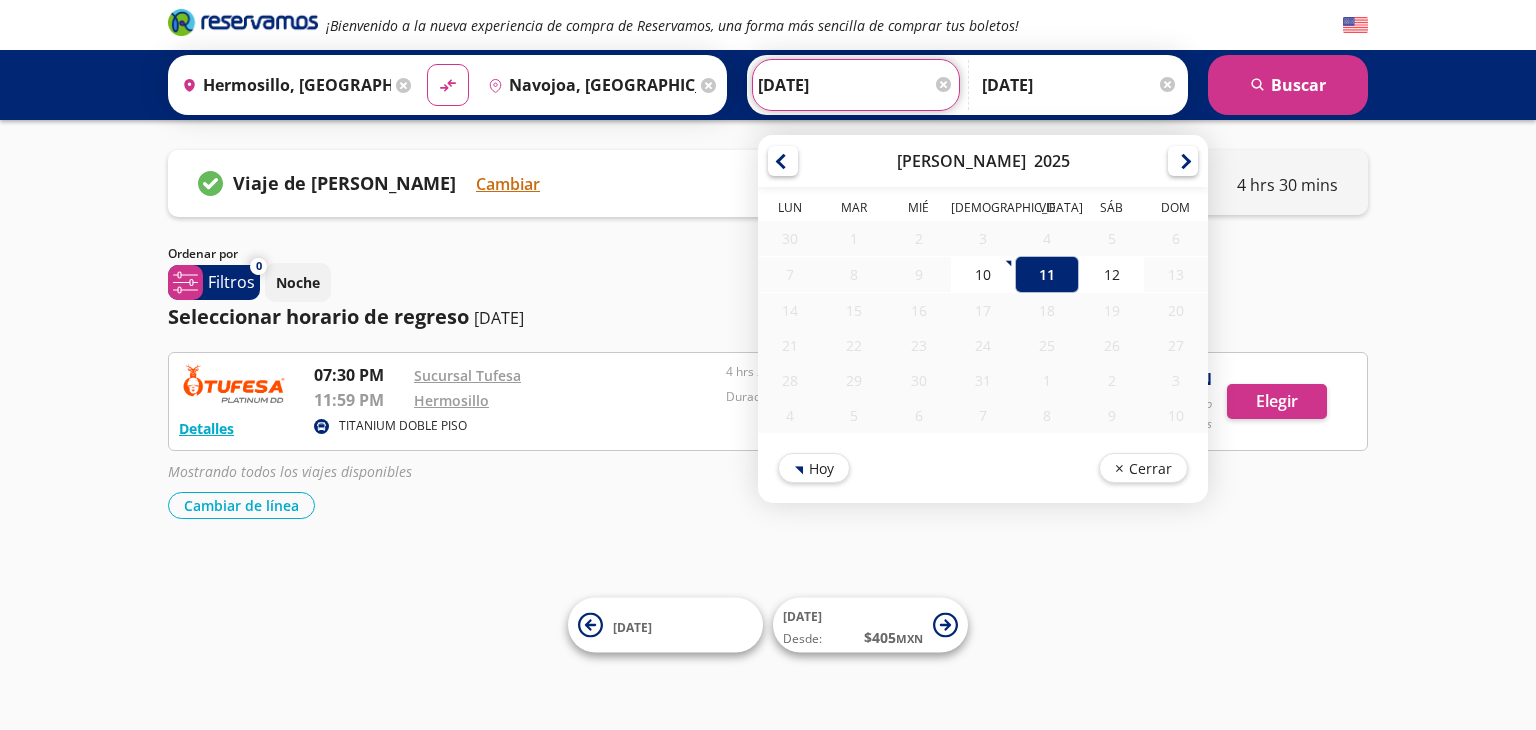 click on "[DATE]" at bounding box center (856, 85) 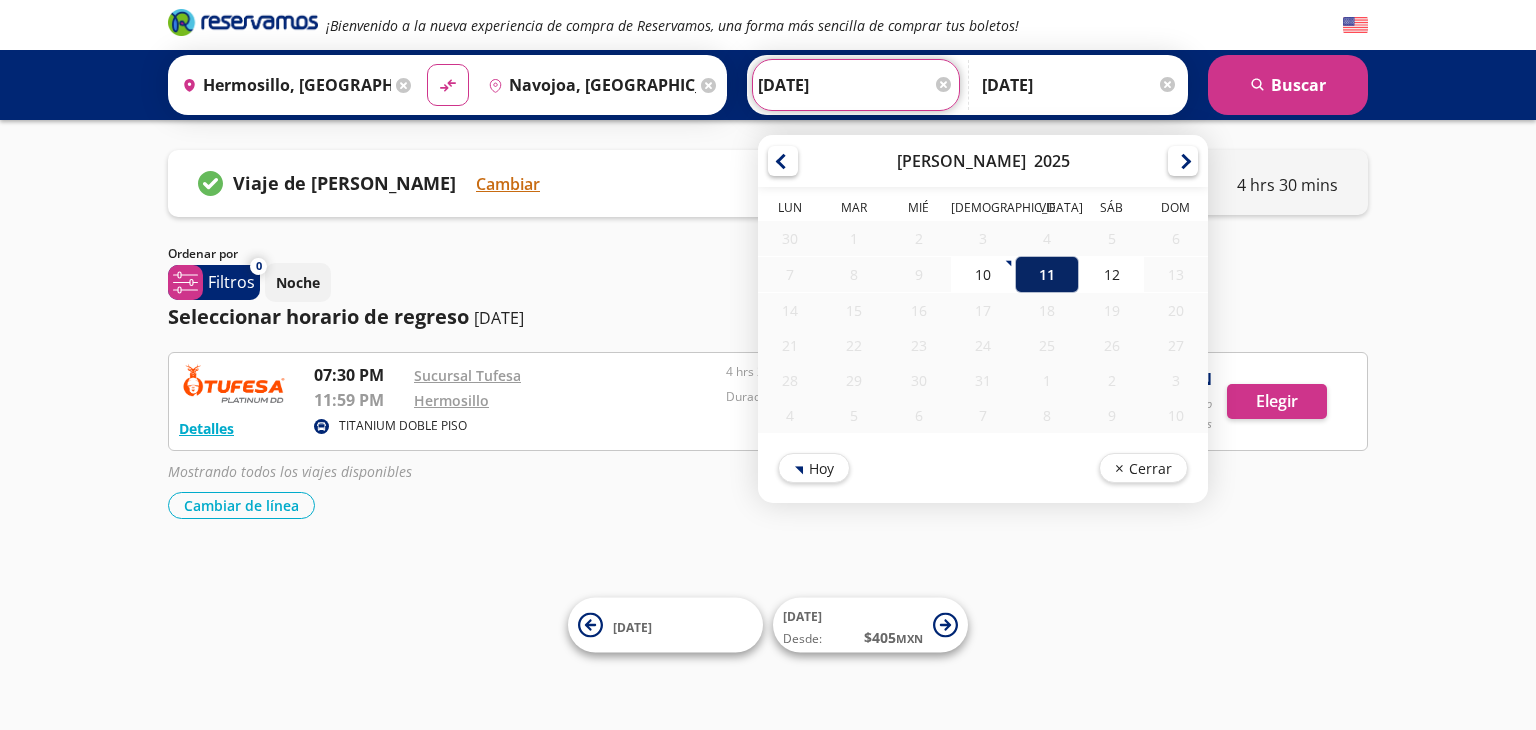 click on "11" at bounding box center [1047, 274] 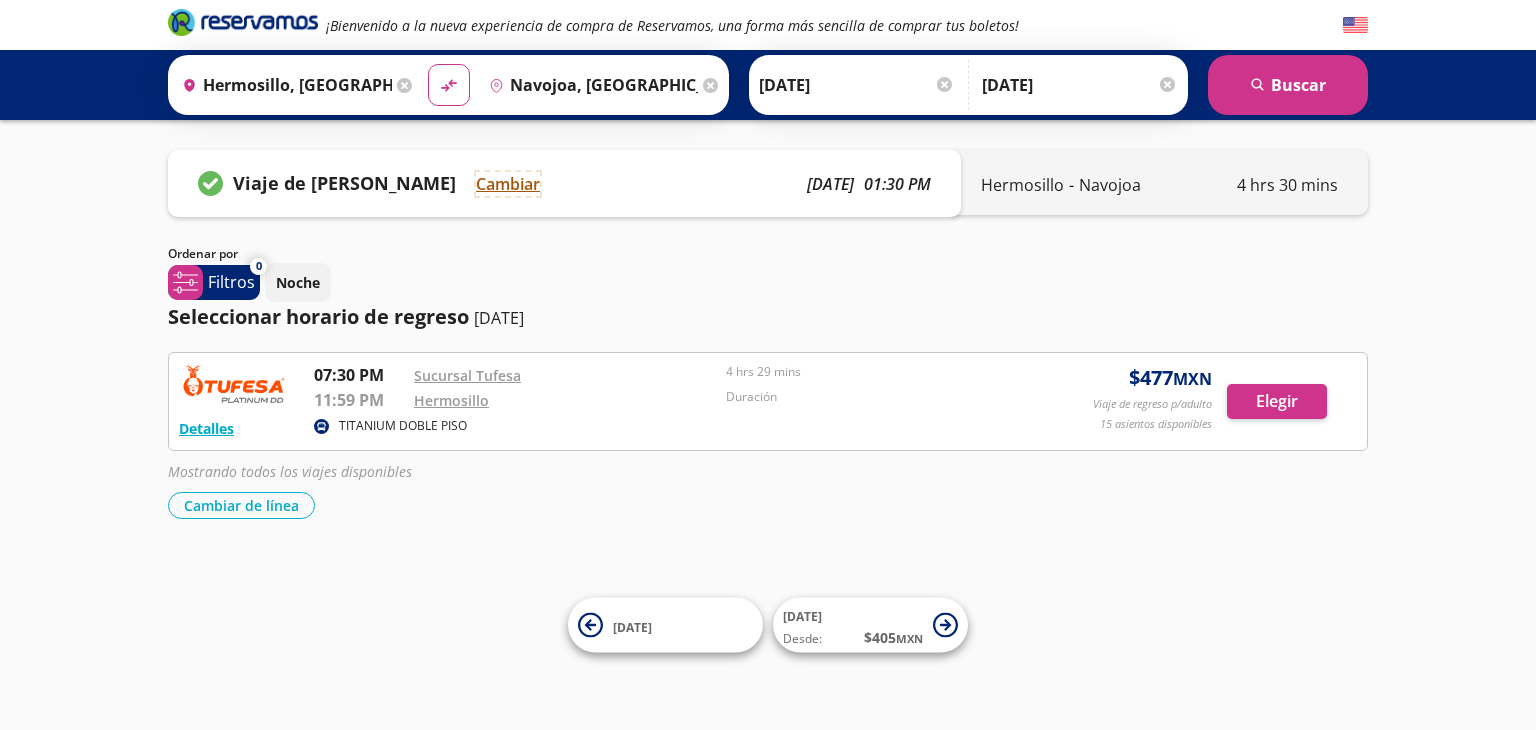 click on "Cambiar" at bounding box center (508, 184) 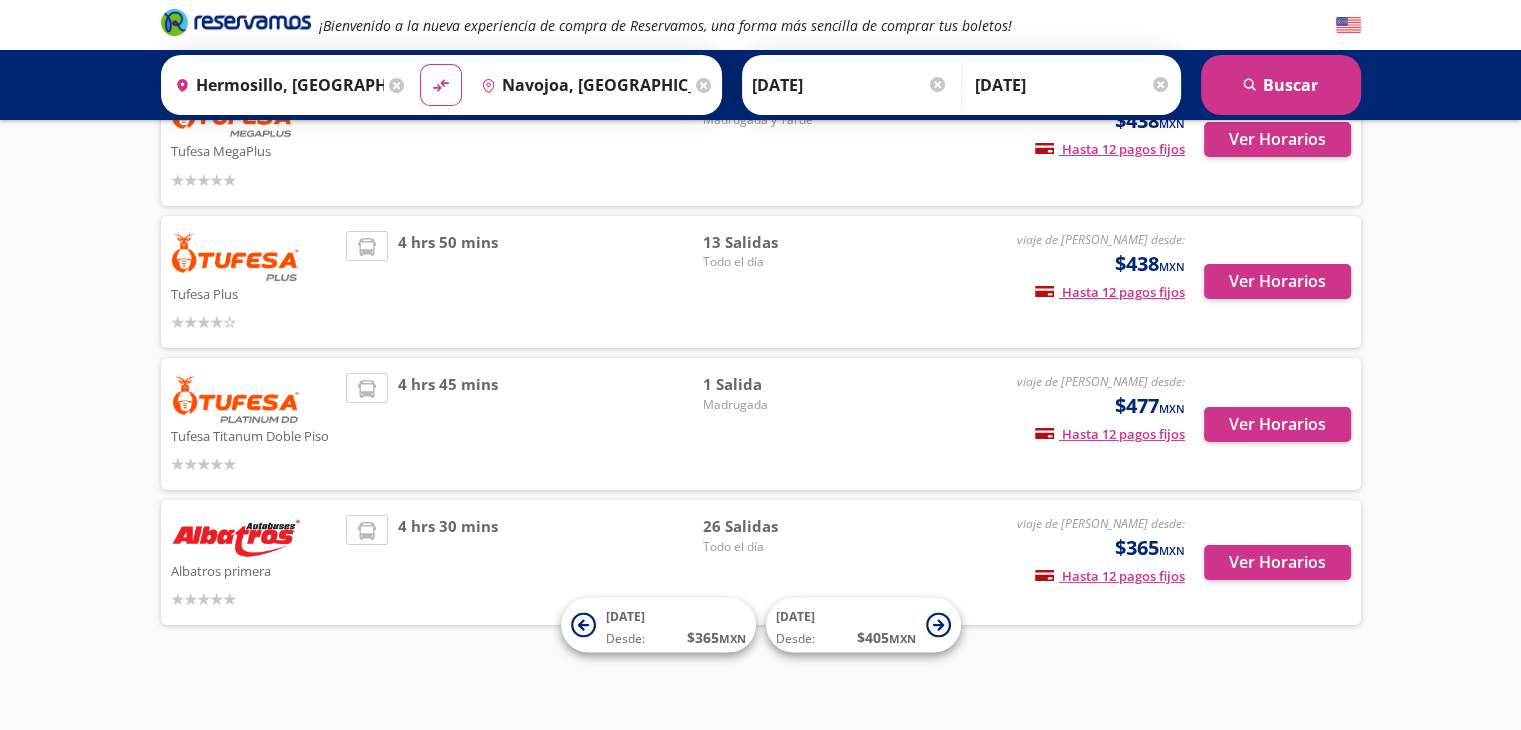 scroll, scrollTop: 195, scrollLeft: 0, axis: vertical 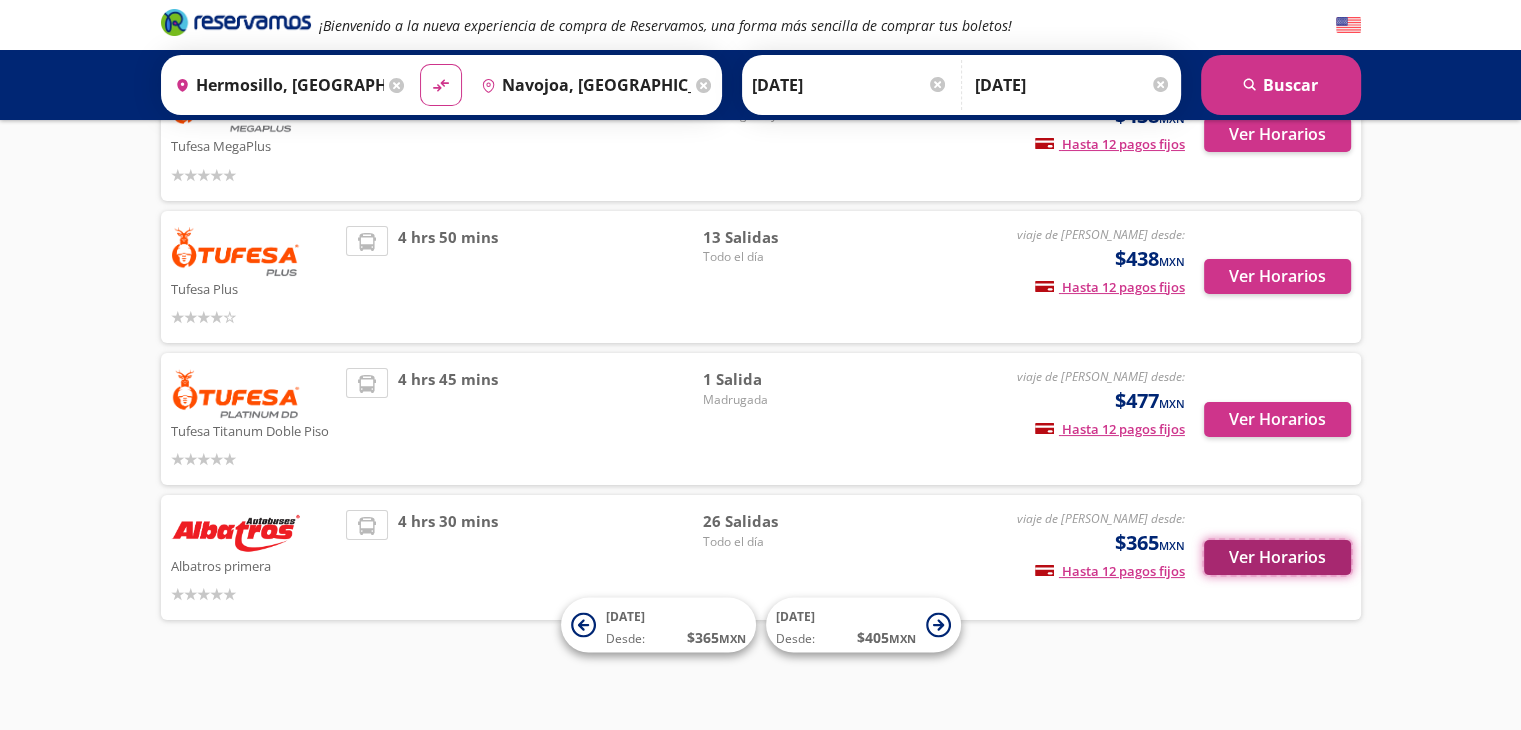 click on "Ver Horarios" at bounding box center (1277, 557) 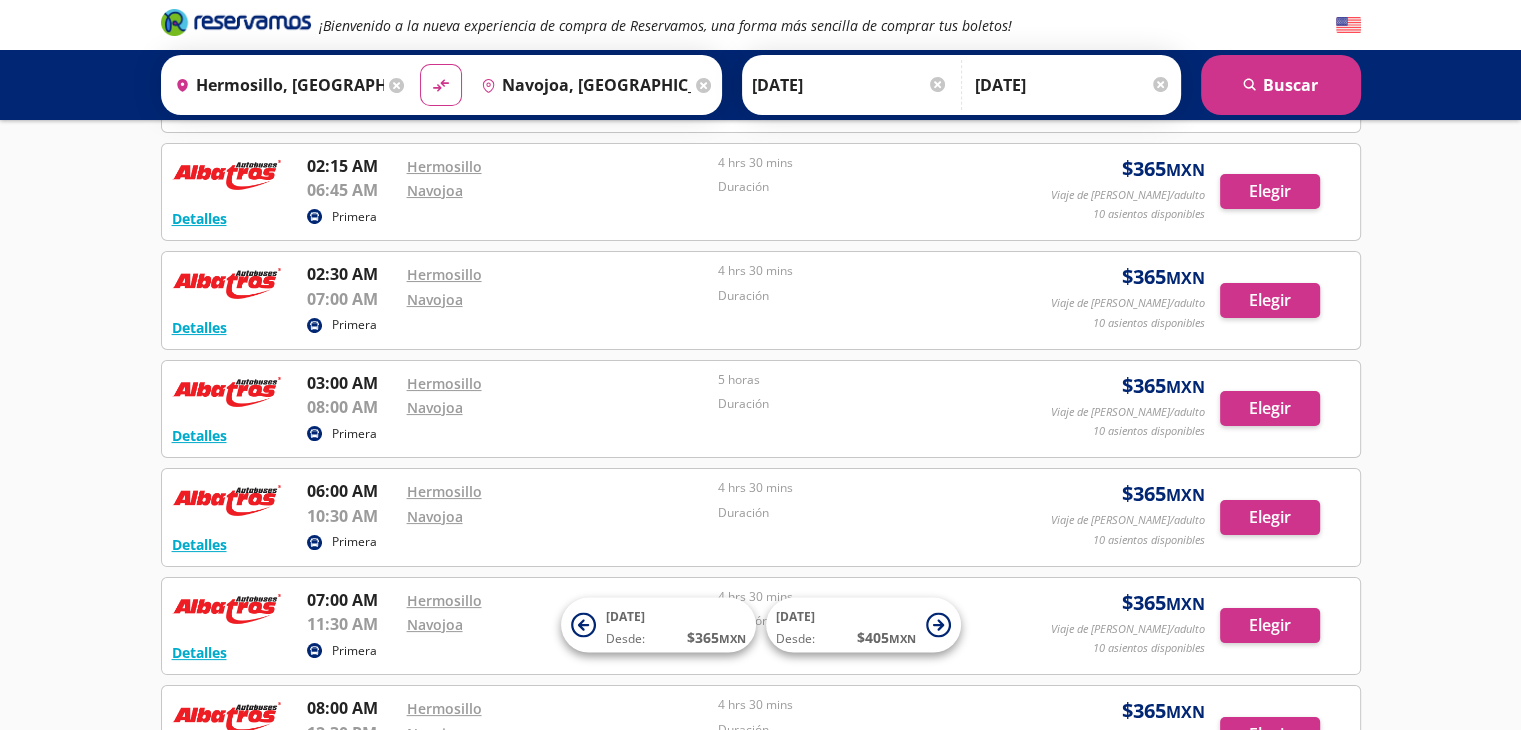 scroll, scrollTop: 0, scrollLeft: 0, axis: both 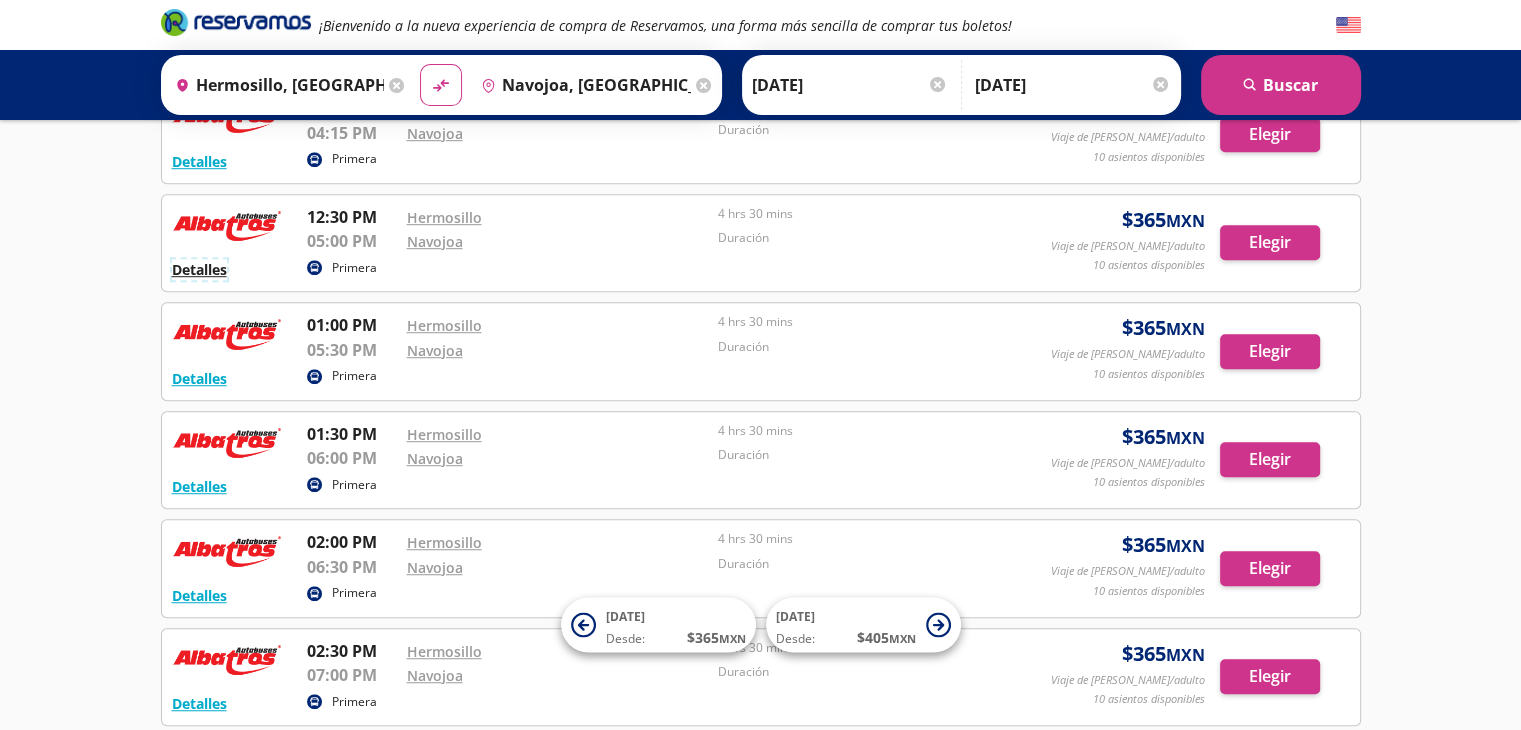 click on "Detalles" at bounding box center (199, 269) 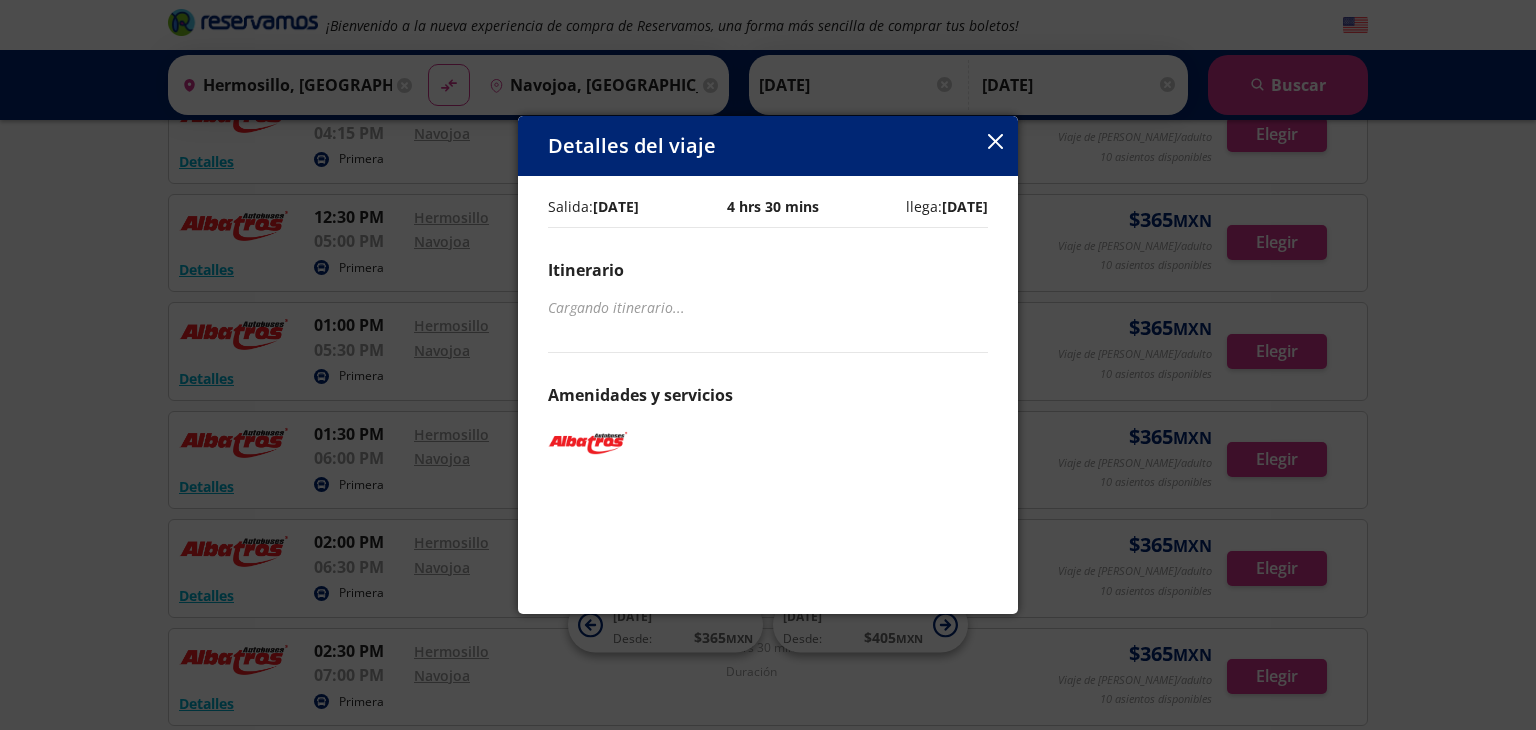 click 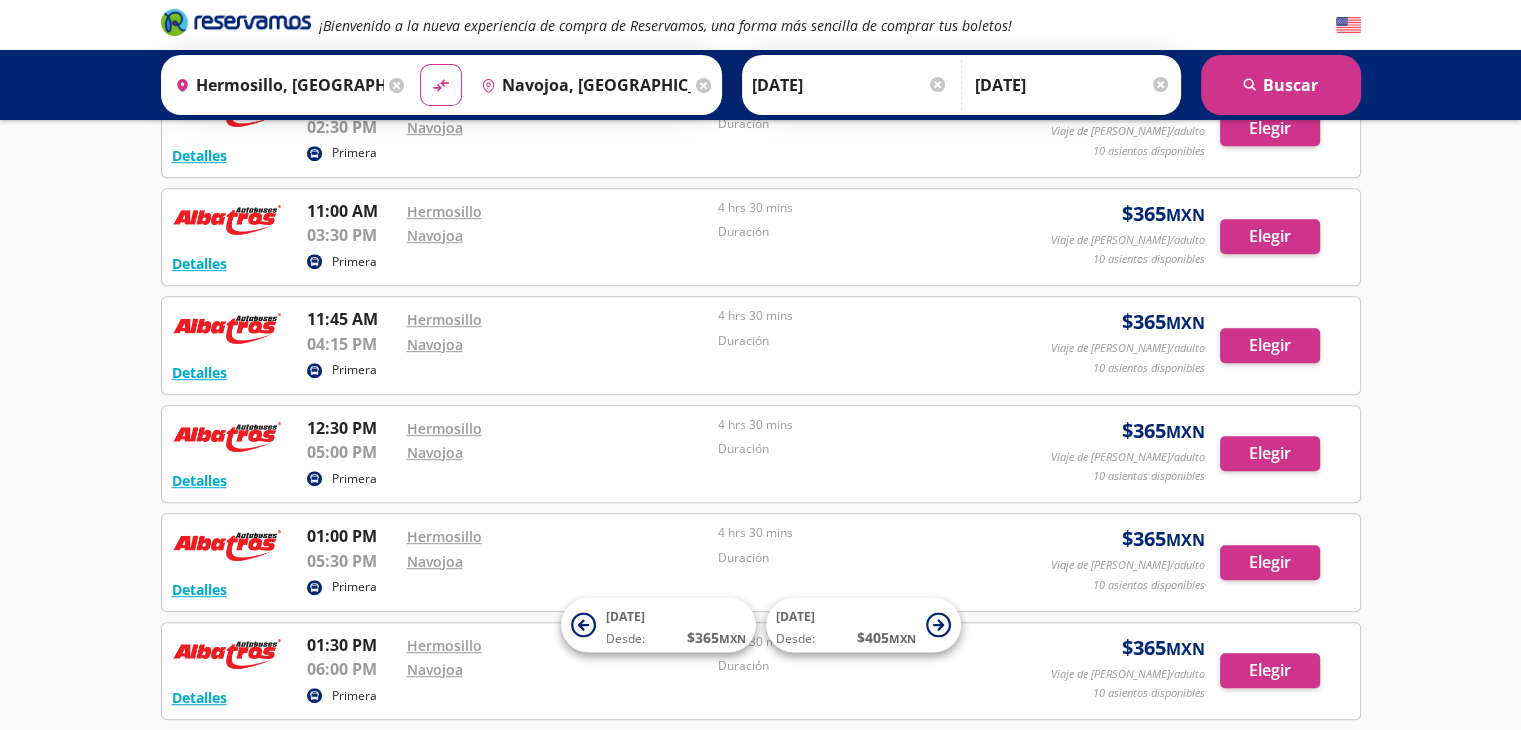 scroll, scrollTop: 1012, scrollLeft: 0, axis: vertical 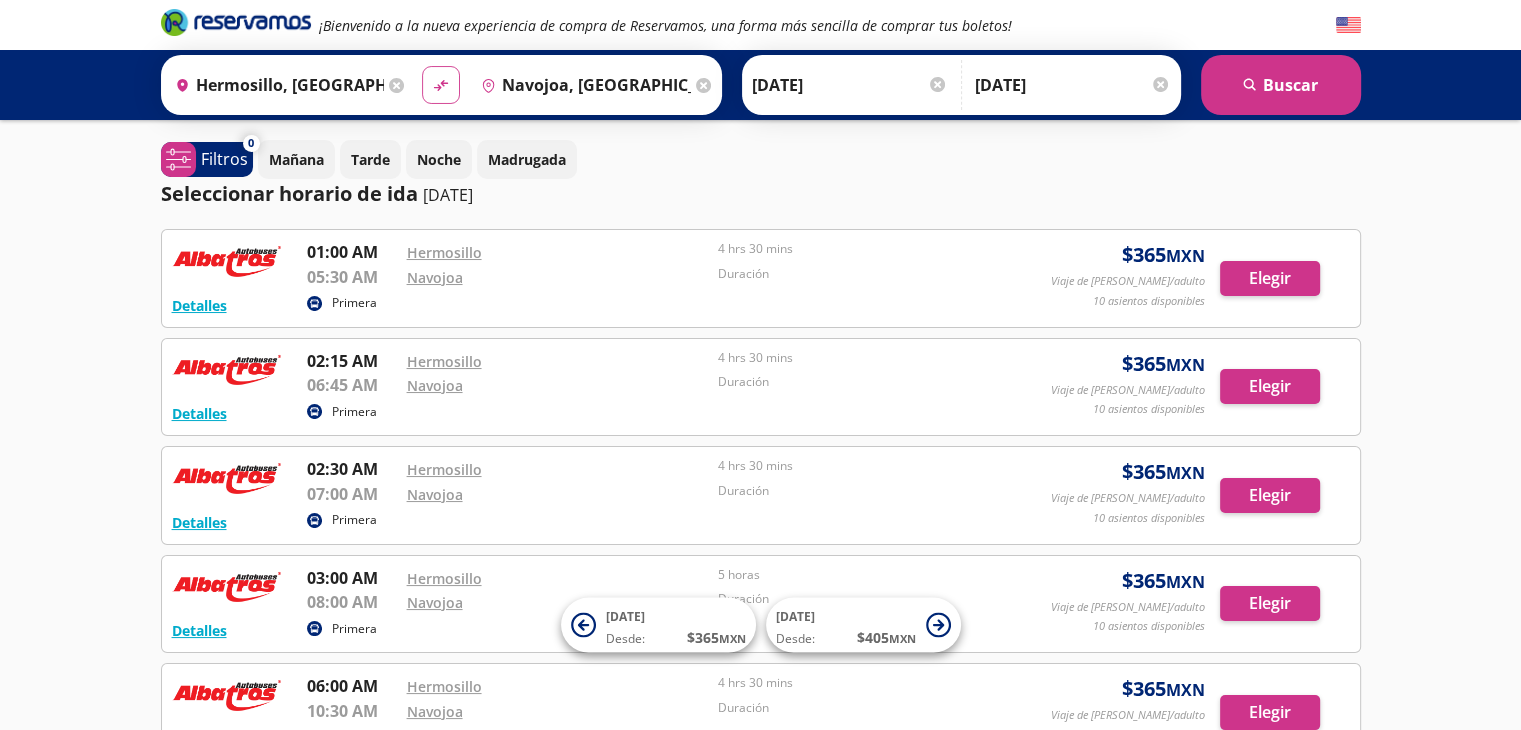 click on "material-symbols:compare-arrows-rounded" 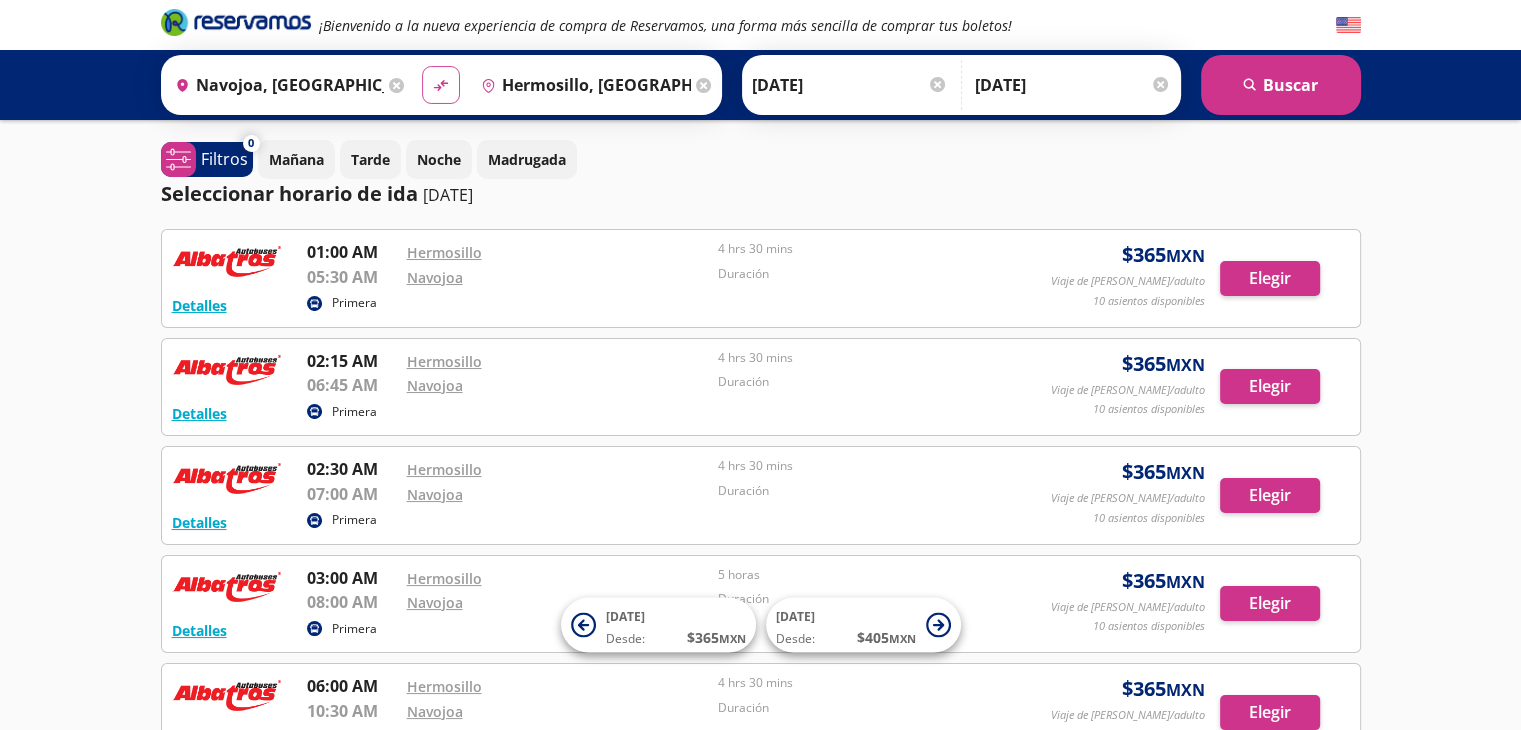 click 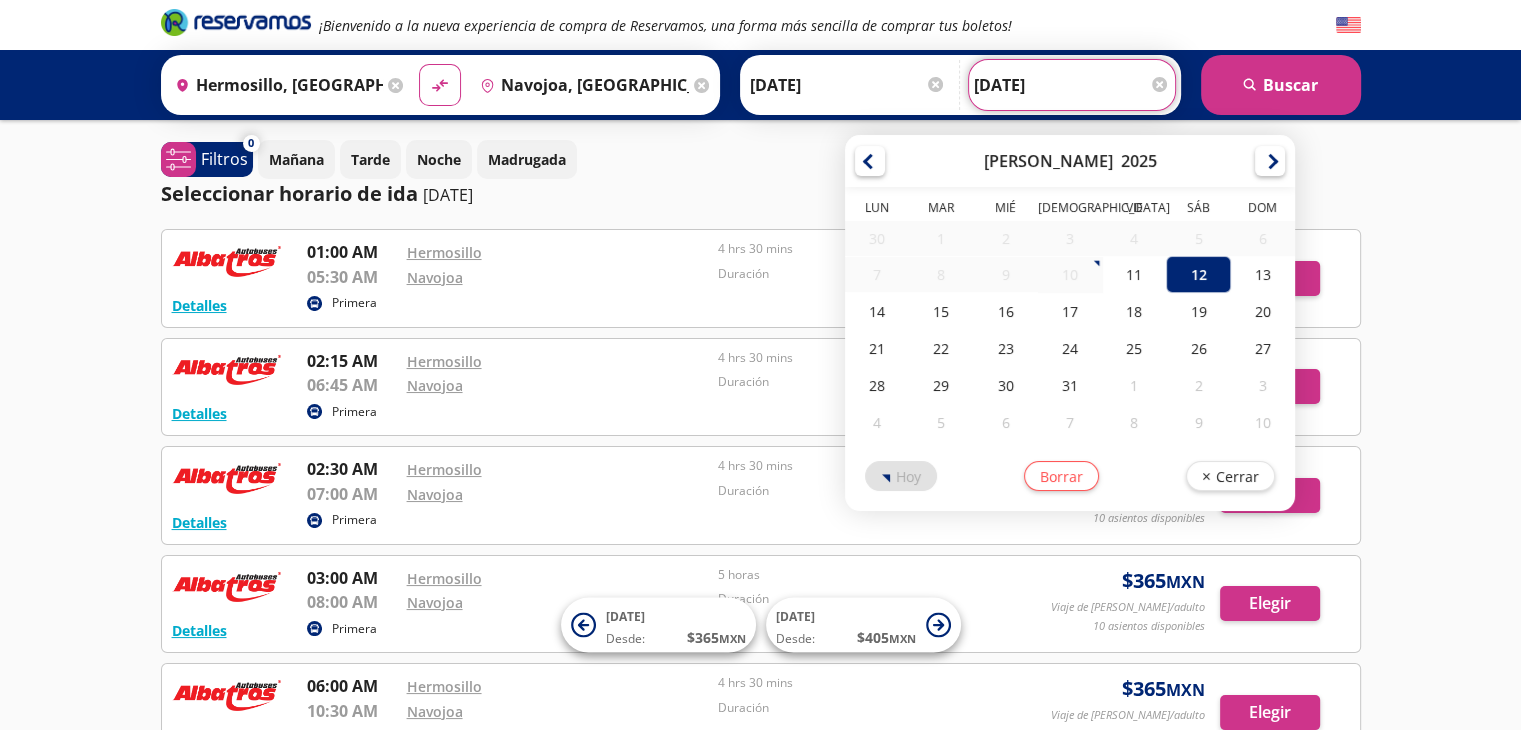 click on "[DATE]" at bounding box center [1072, 85] 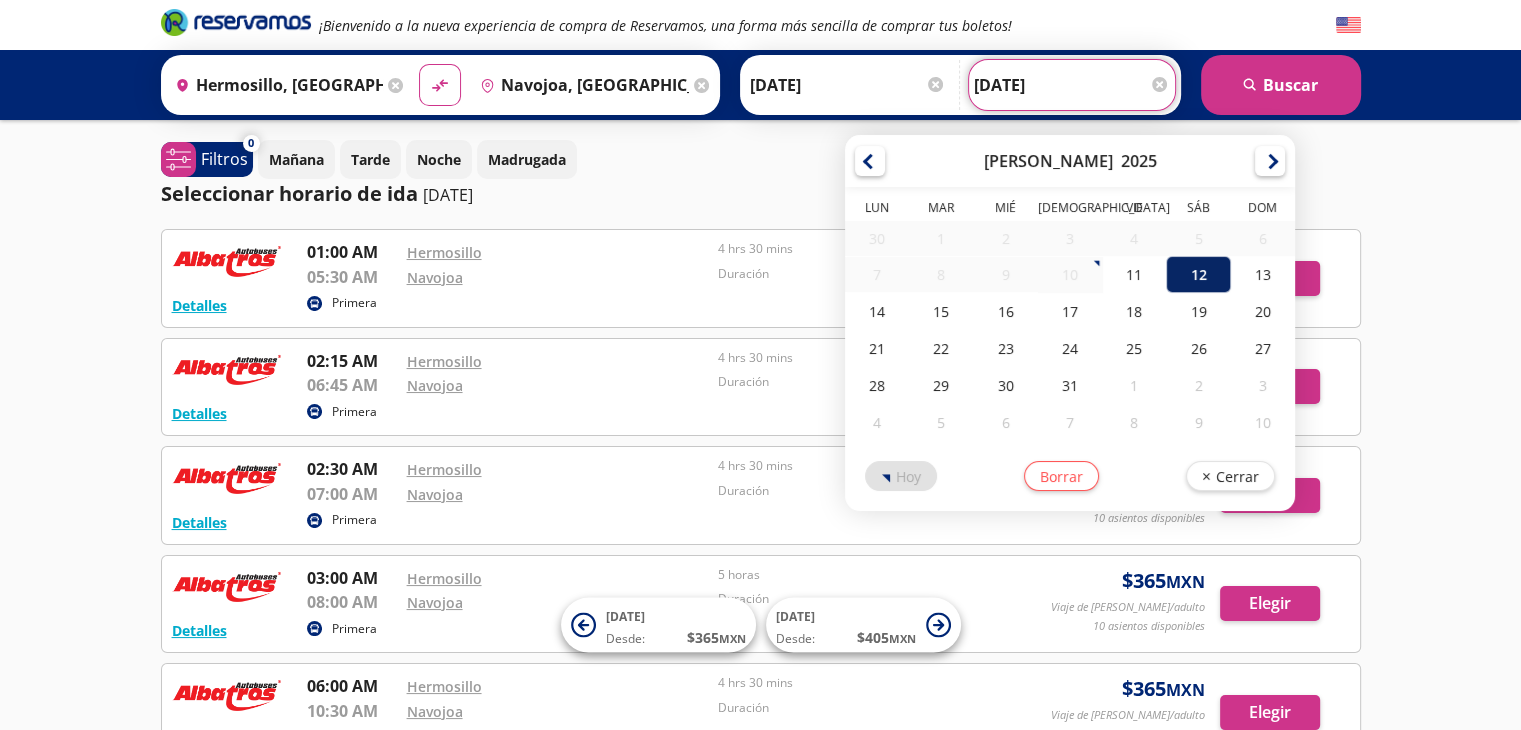 click on "12" at bounding box center [1198, 274] 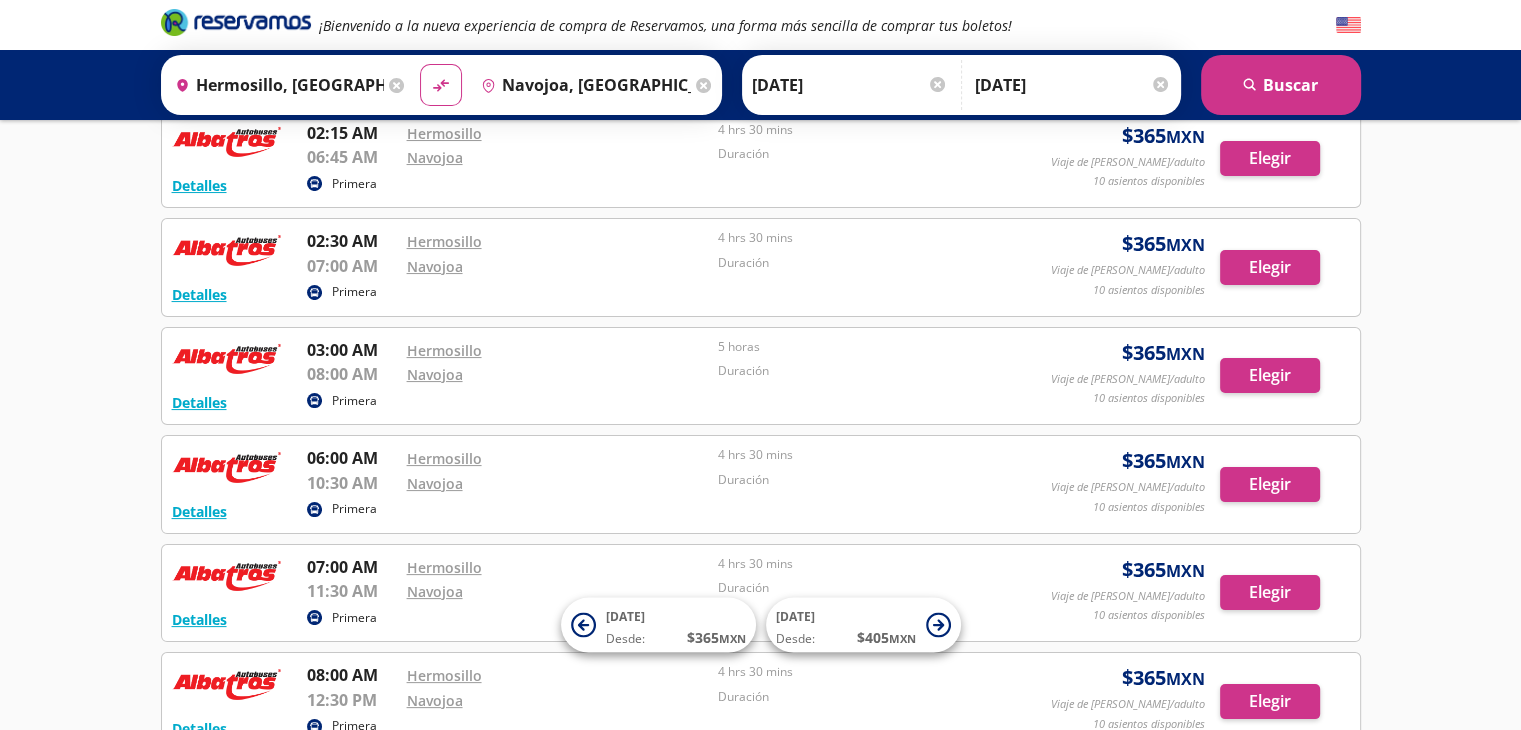 scroll, scrollTop: 0, scrollLeft: 0, axis: both 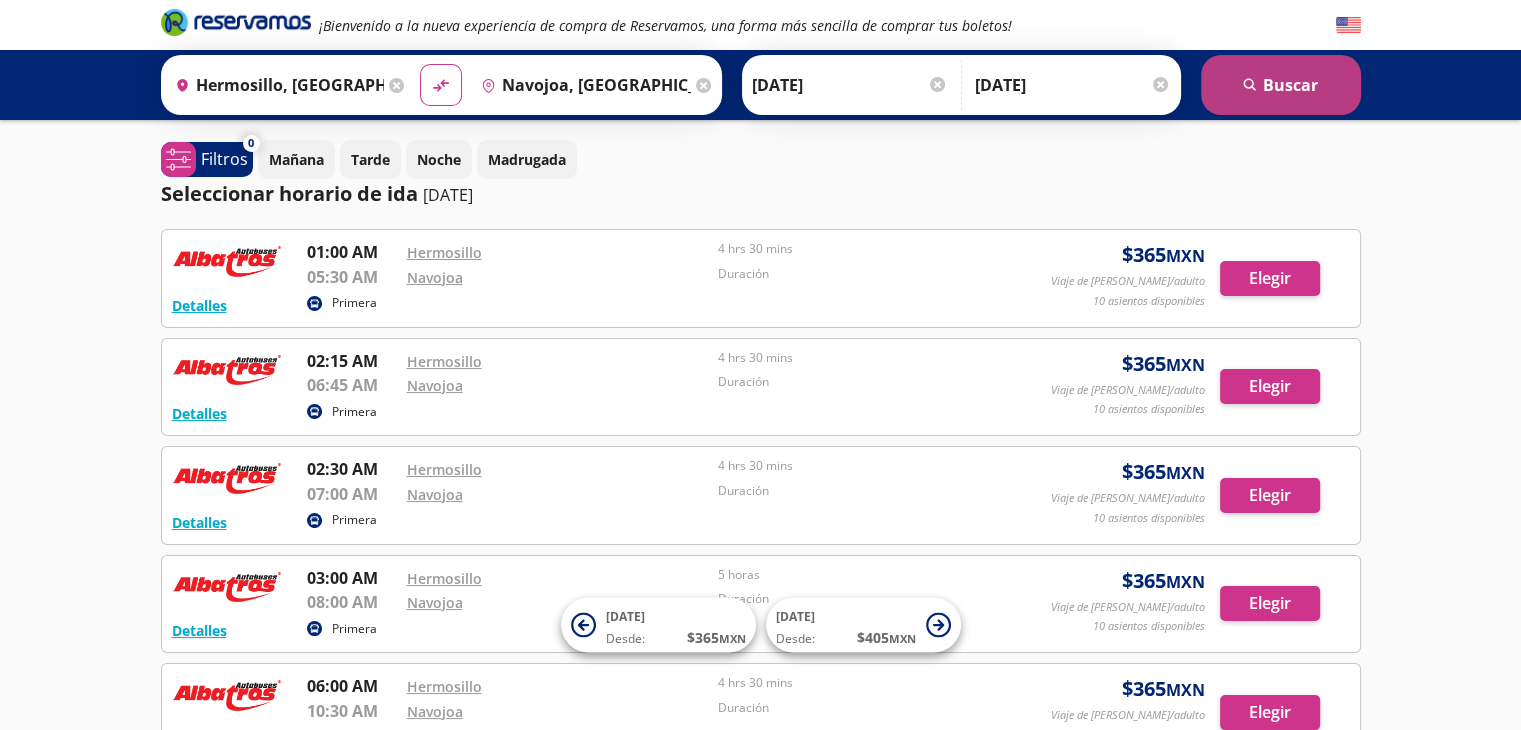click on "search
[GEOGRAPHIC_DATA]" at bounding box center [1281, 85] 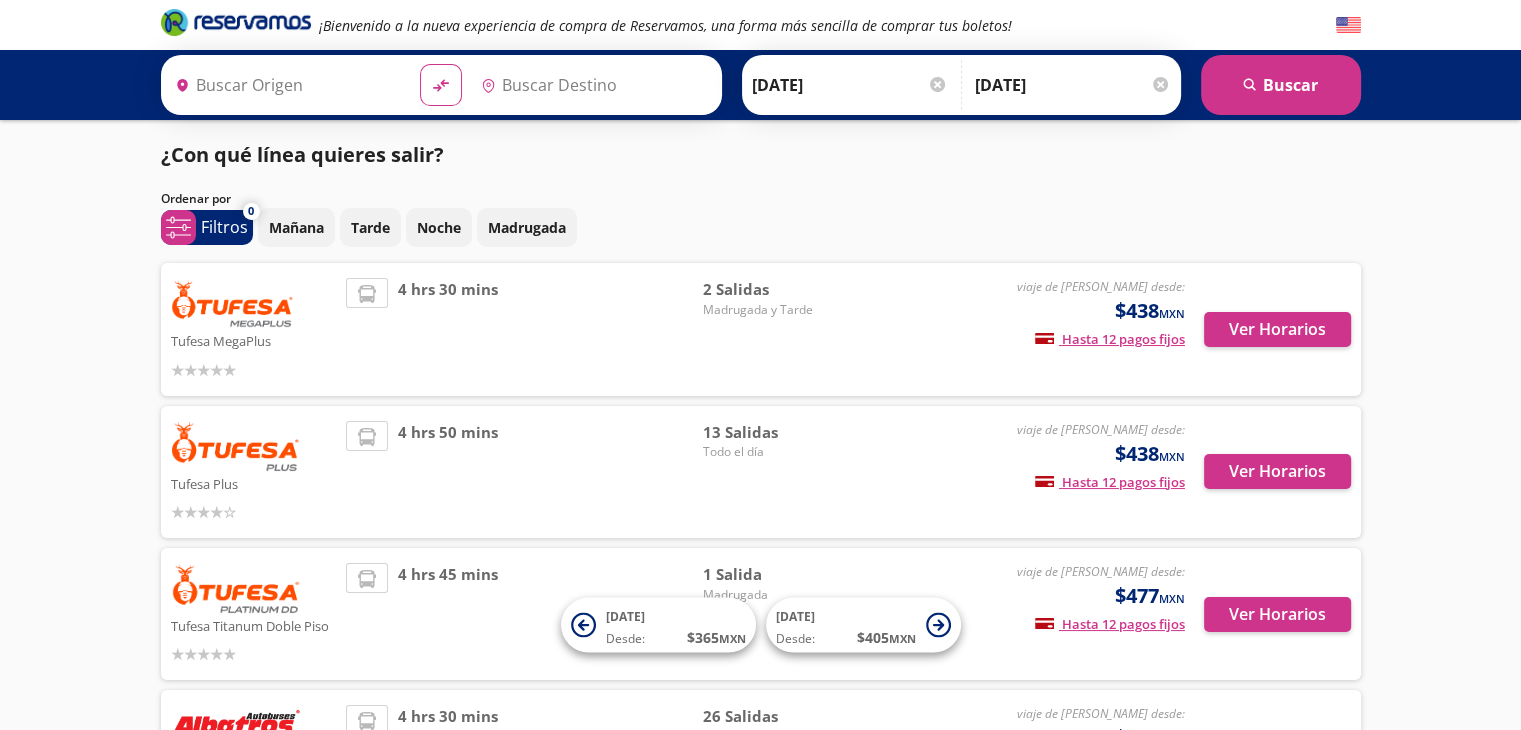 type on "Navojoa, [GEOGRAPHIC_DATA]" 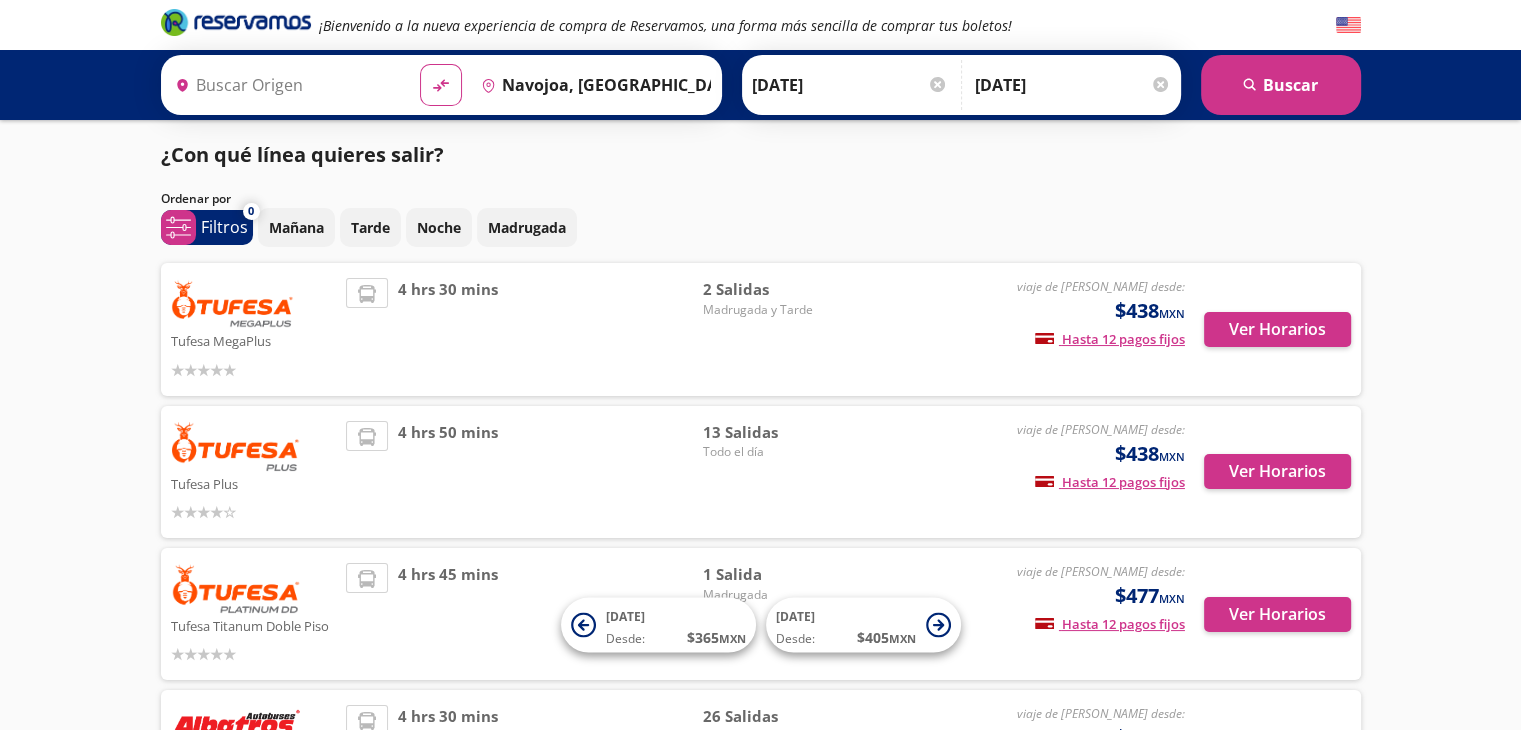 type on "Hermosillo, [GEOGRAPHIC_DATA]" 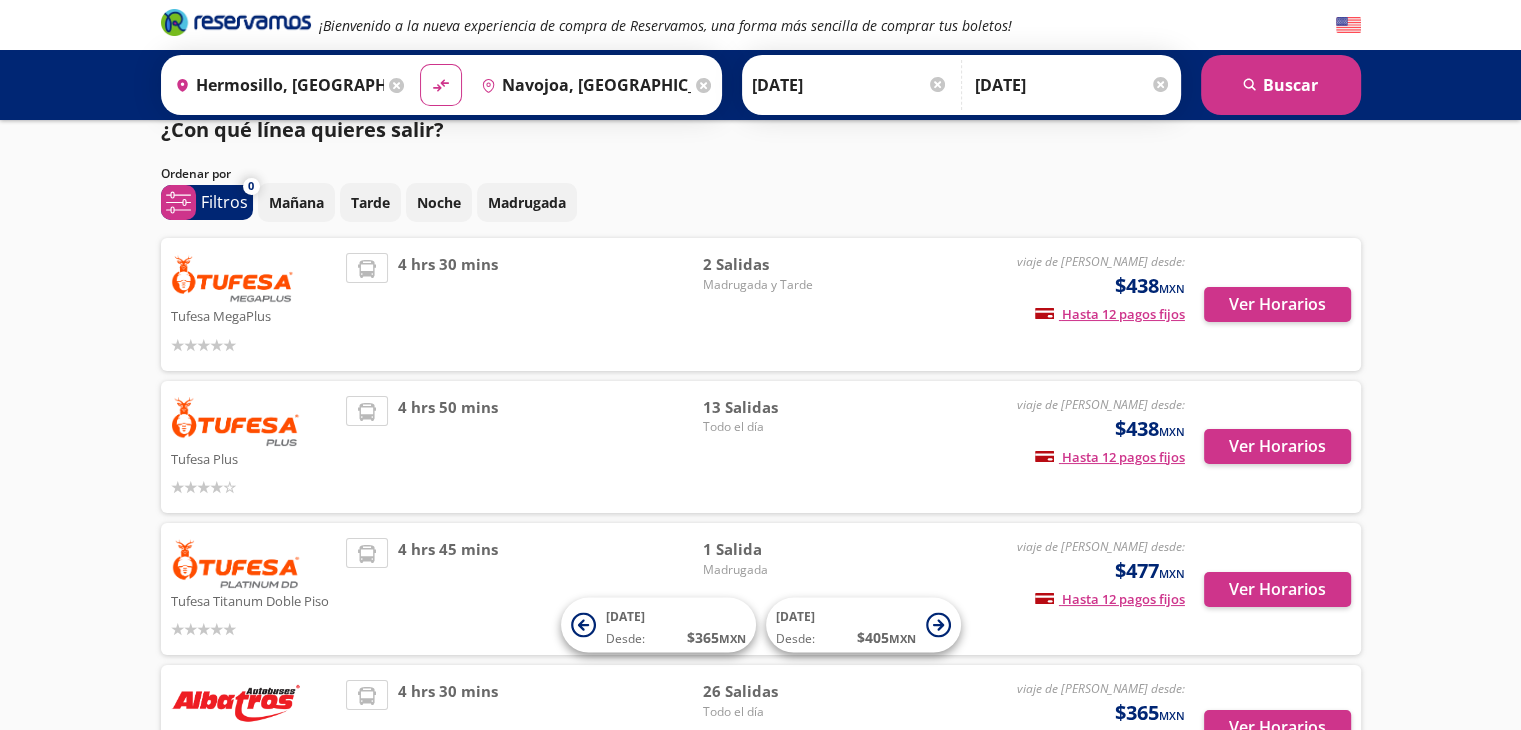 scroll, scrollTop: 0, scrollLeft: 0, axis: both 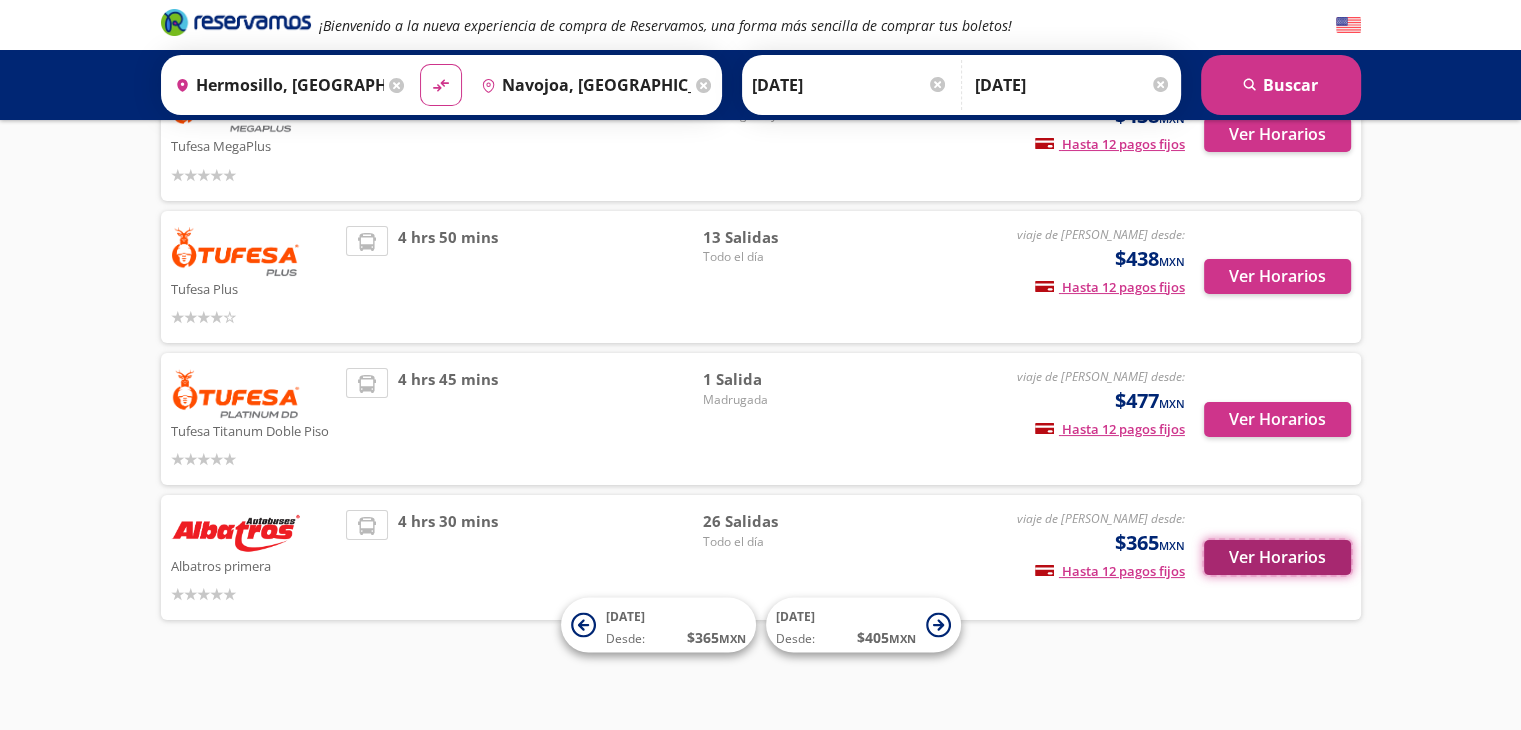 click on "Ver Horarios" at bounding box center [1277, 557] 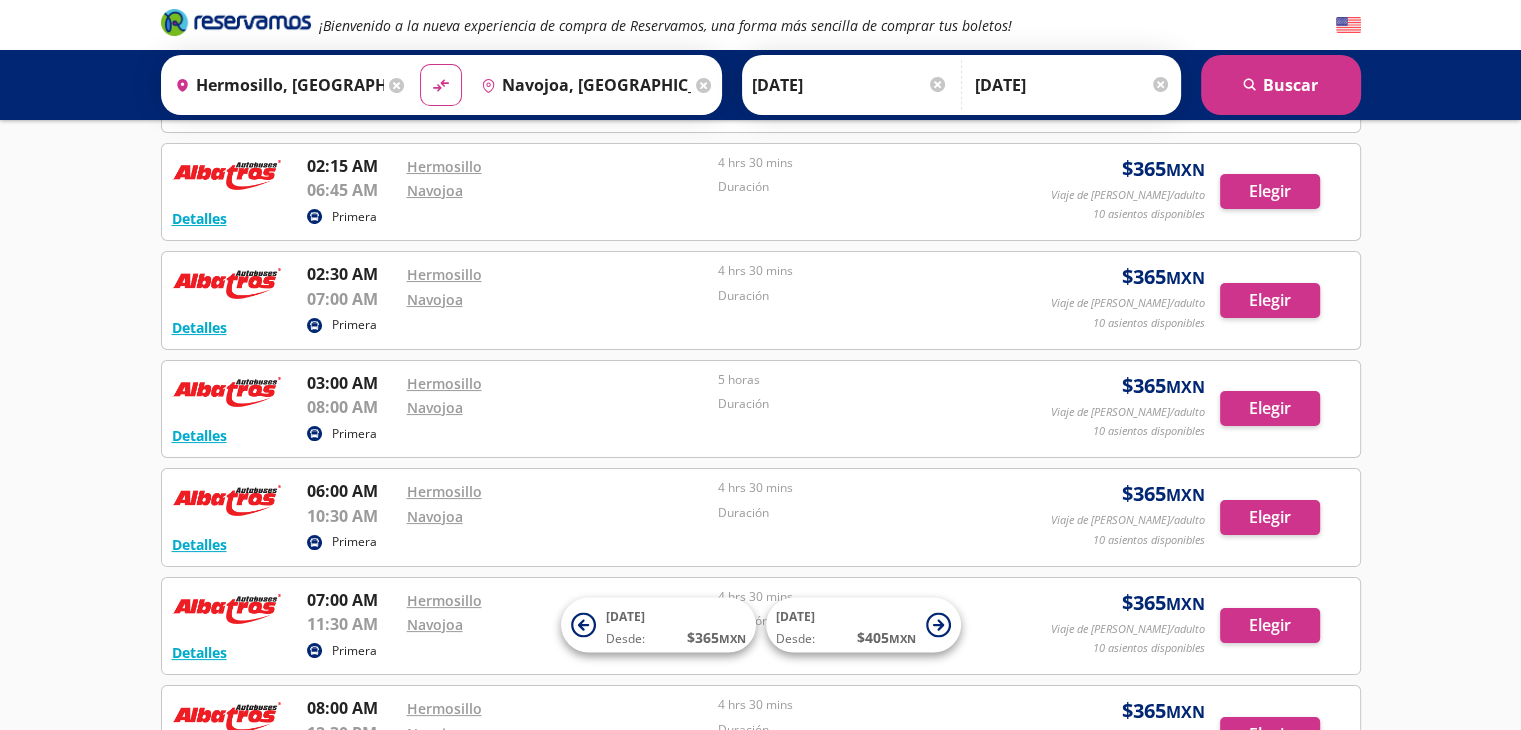 scroll, scrollTop: 0, scrollLeft: 0, axis: both 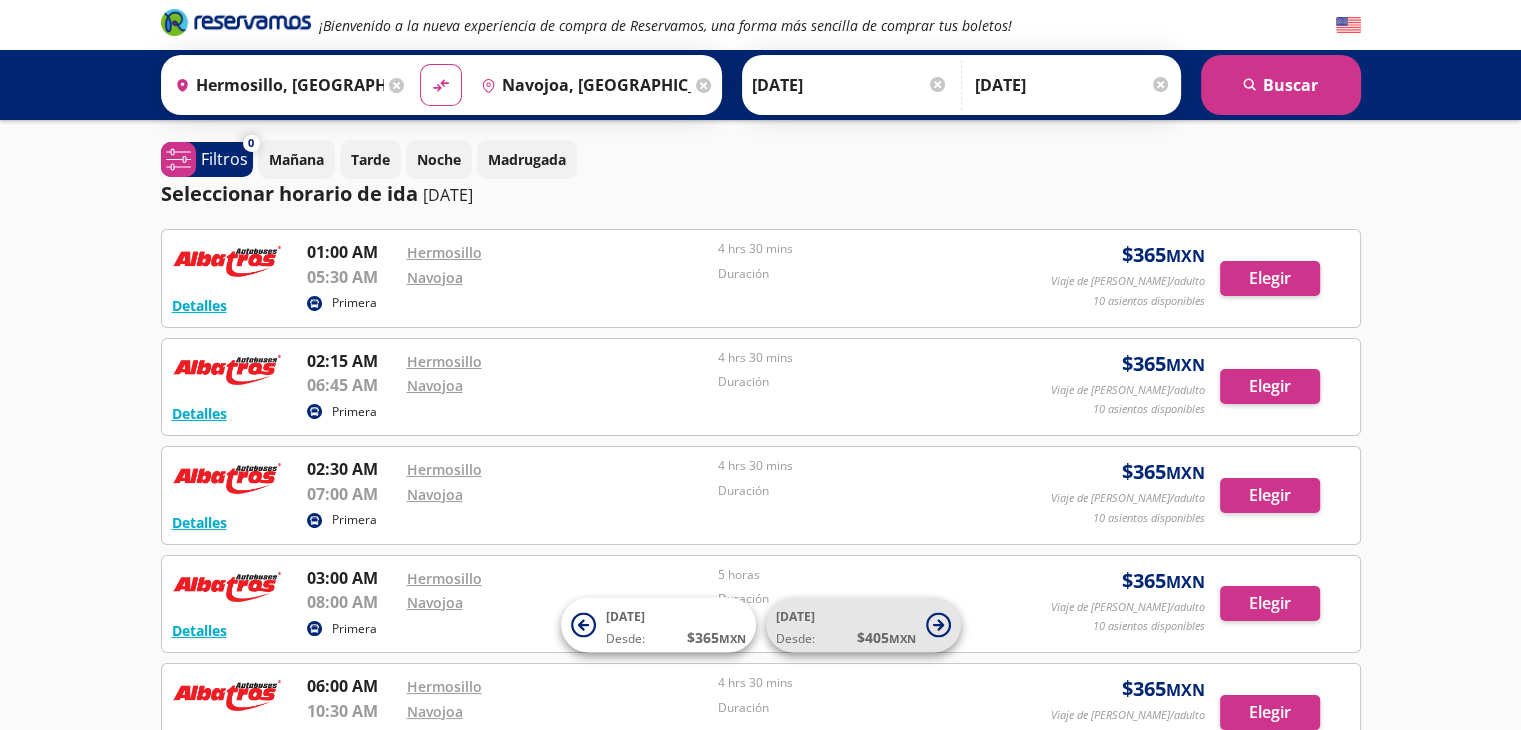 click on "Desde: $ 405  MXN" at bounding box center [846, 637] 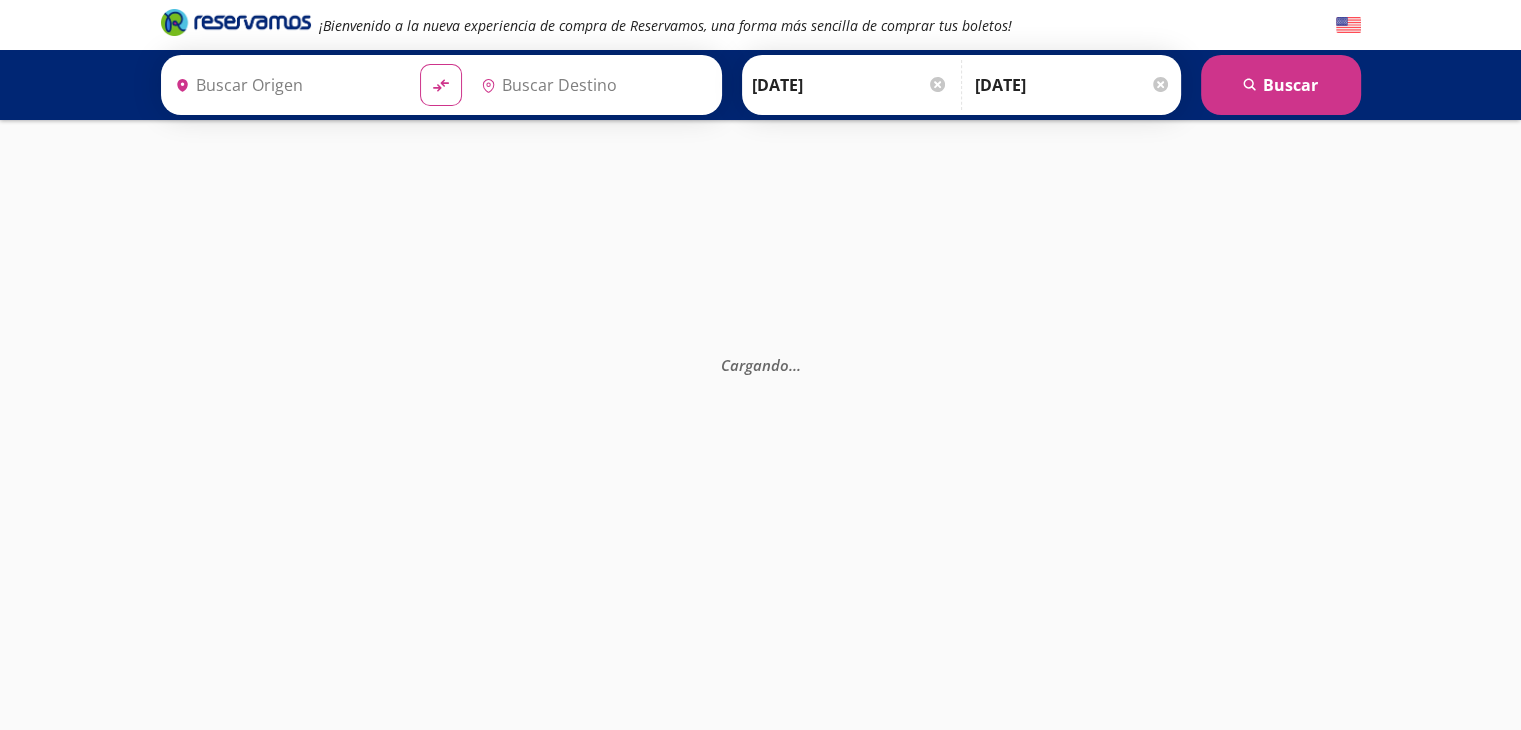 type on "Navojoa, [GEOGRAPHIC_DATA]" 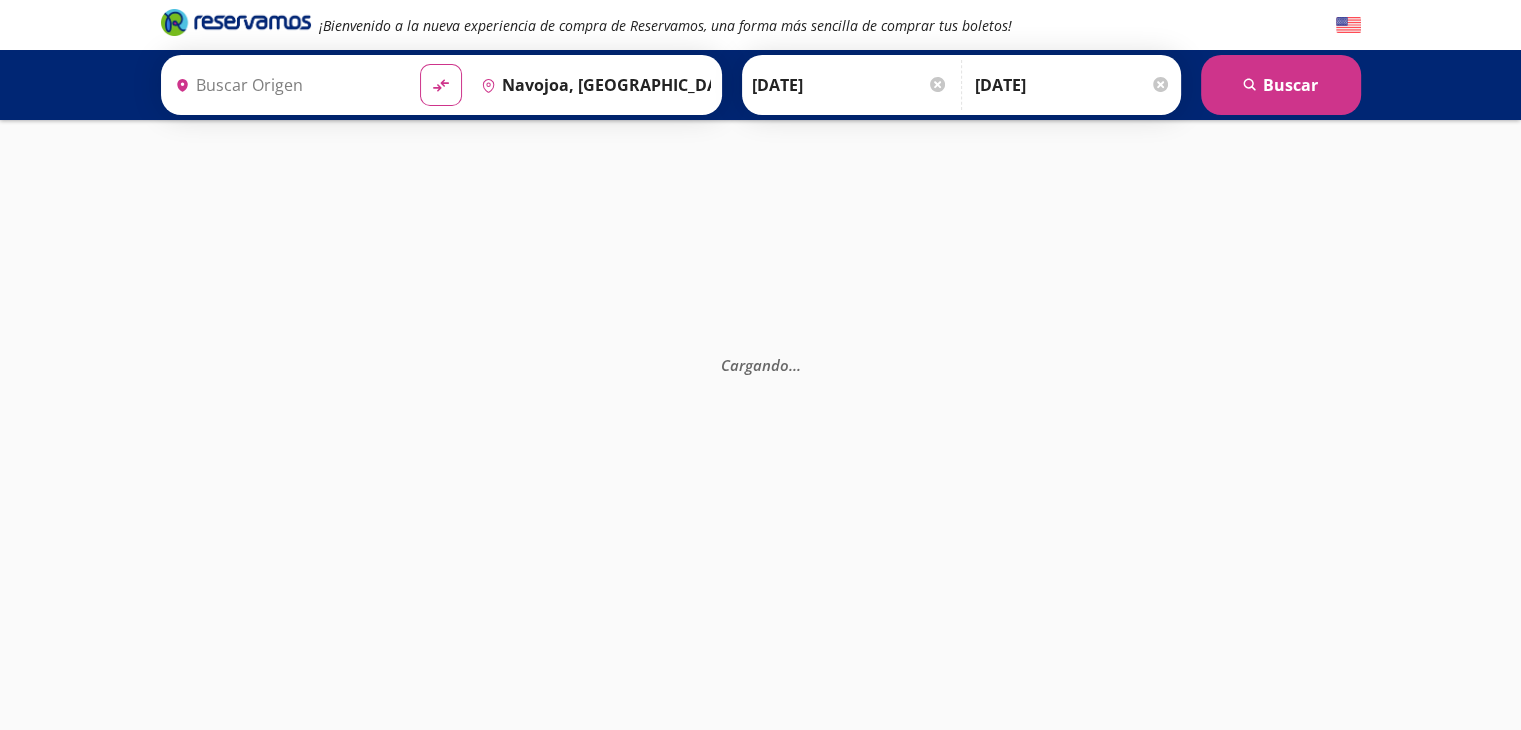 type on "Hermosillo, [GEOGRAPHIC_DATA]" 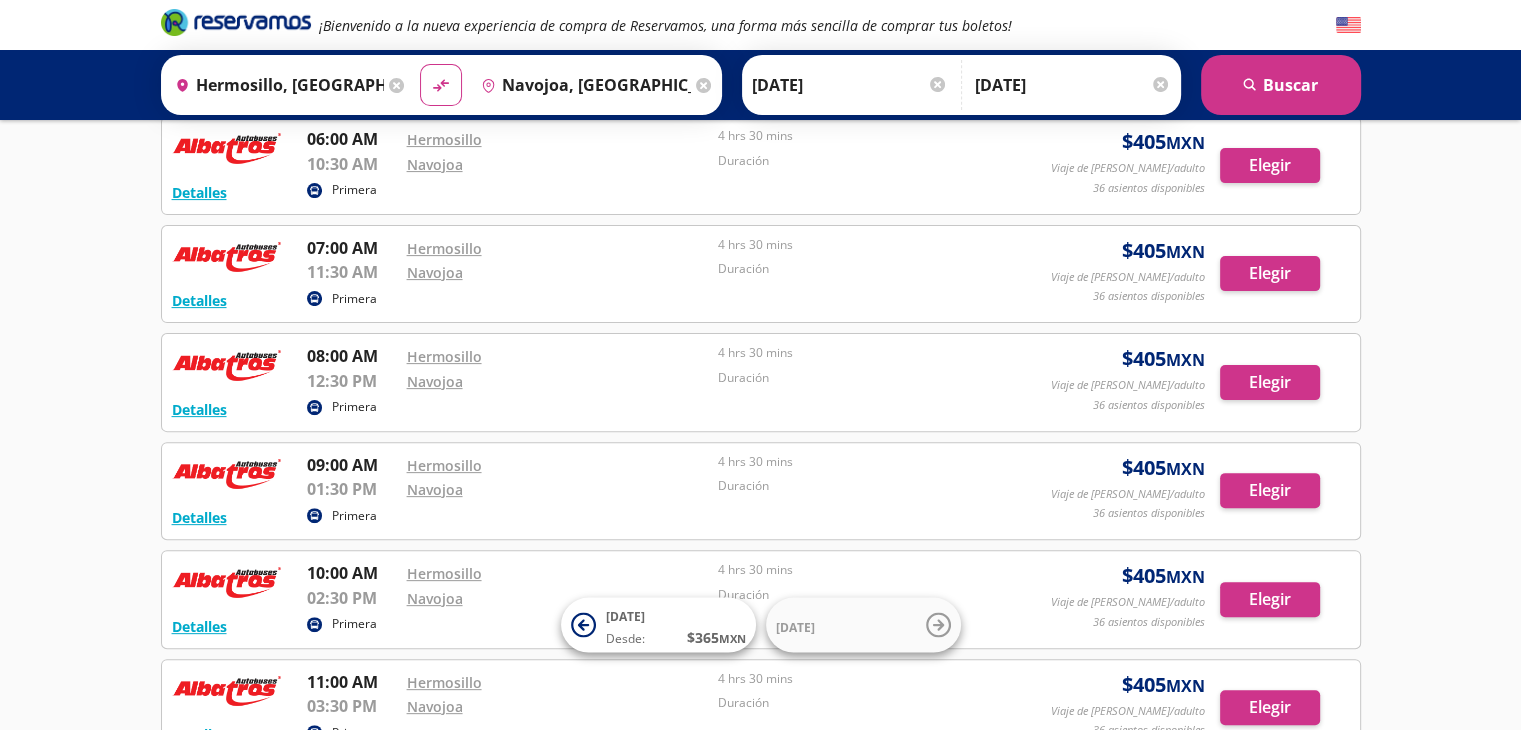 scroll, scrollTop: 542, scrollLeft: 0, axis: vertical 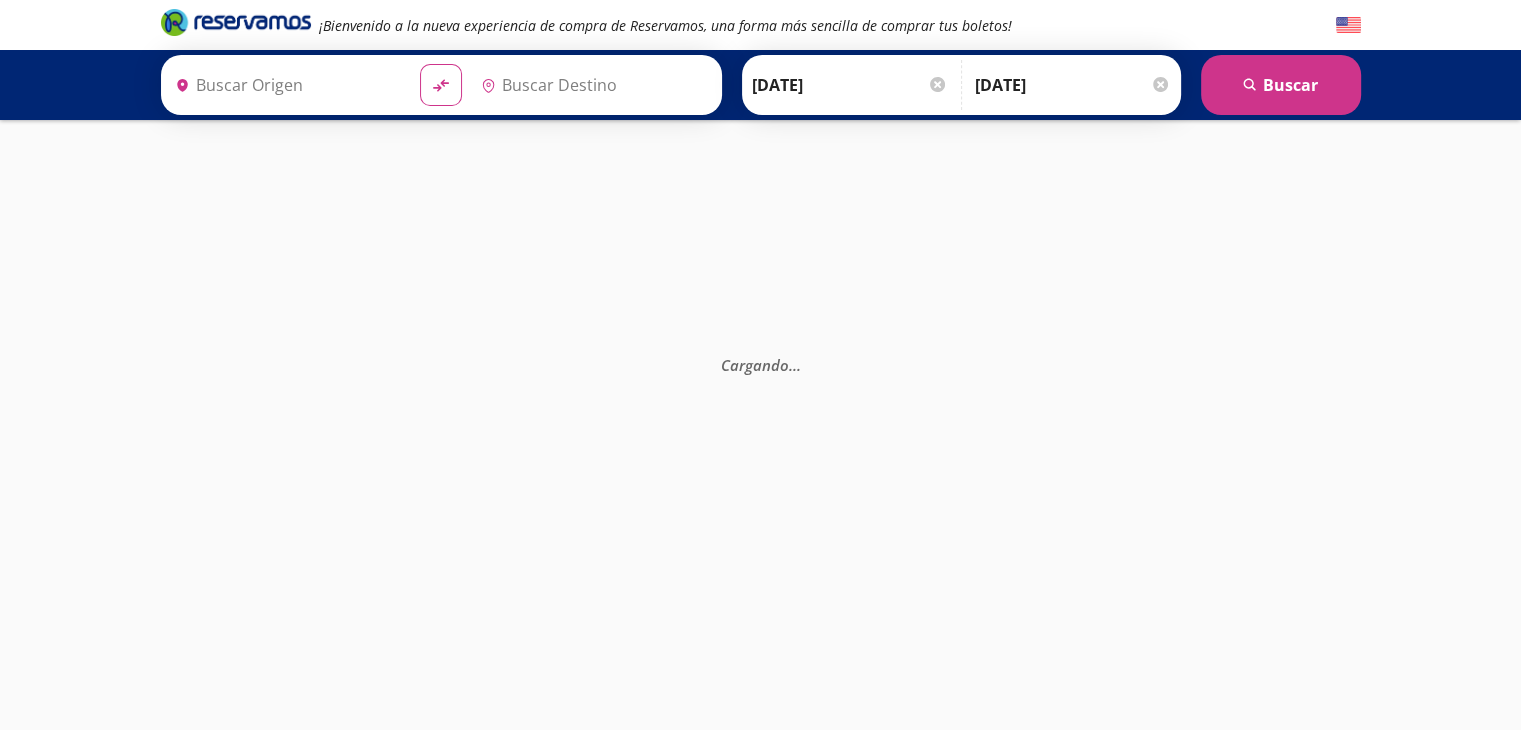 type on "Hermosillo, [GEOGRAPHIC_DATA]" 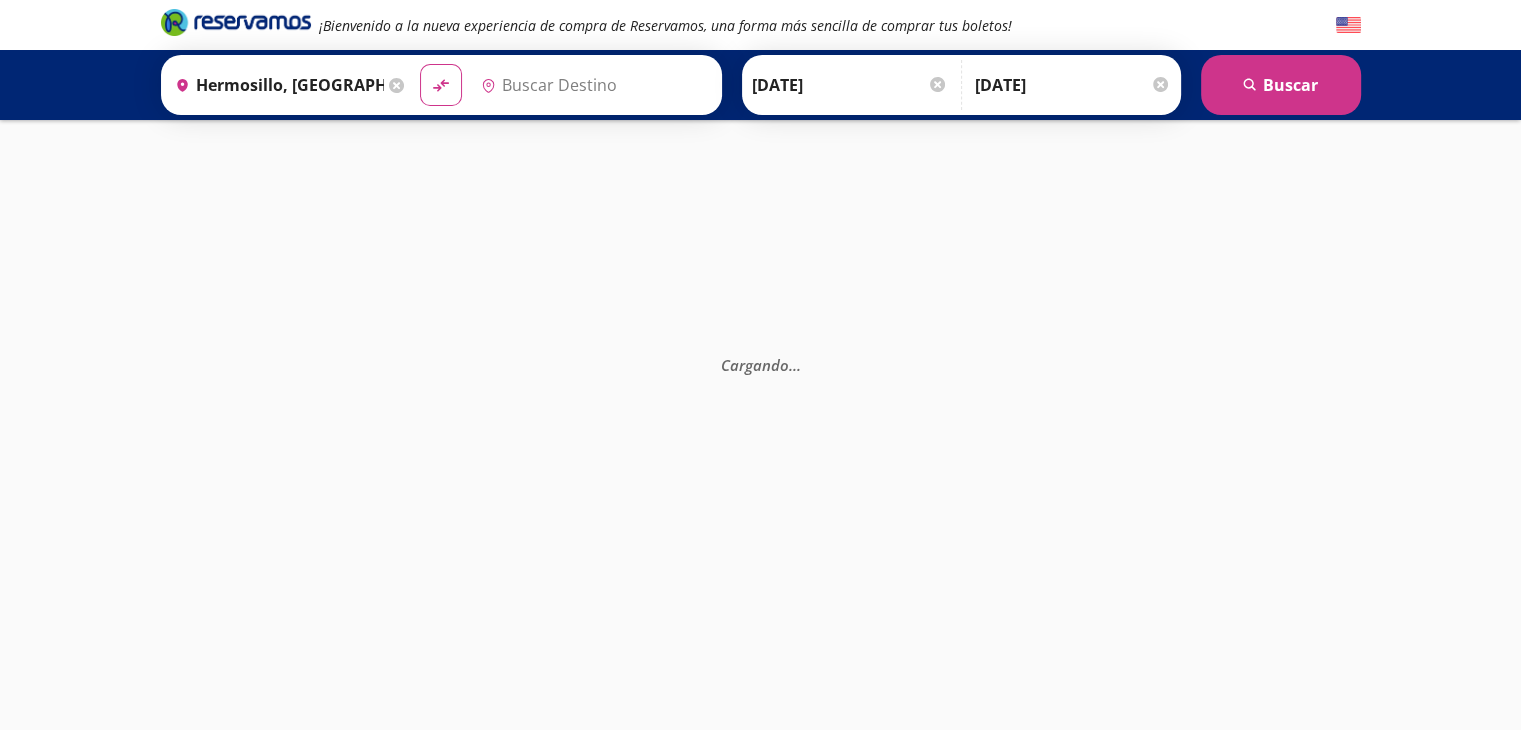 type on "Navojoa, [GEOGRAPHIC_DATA]" 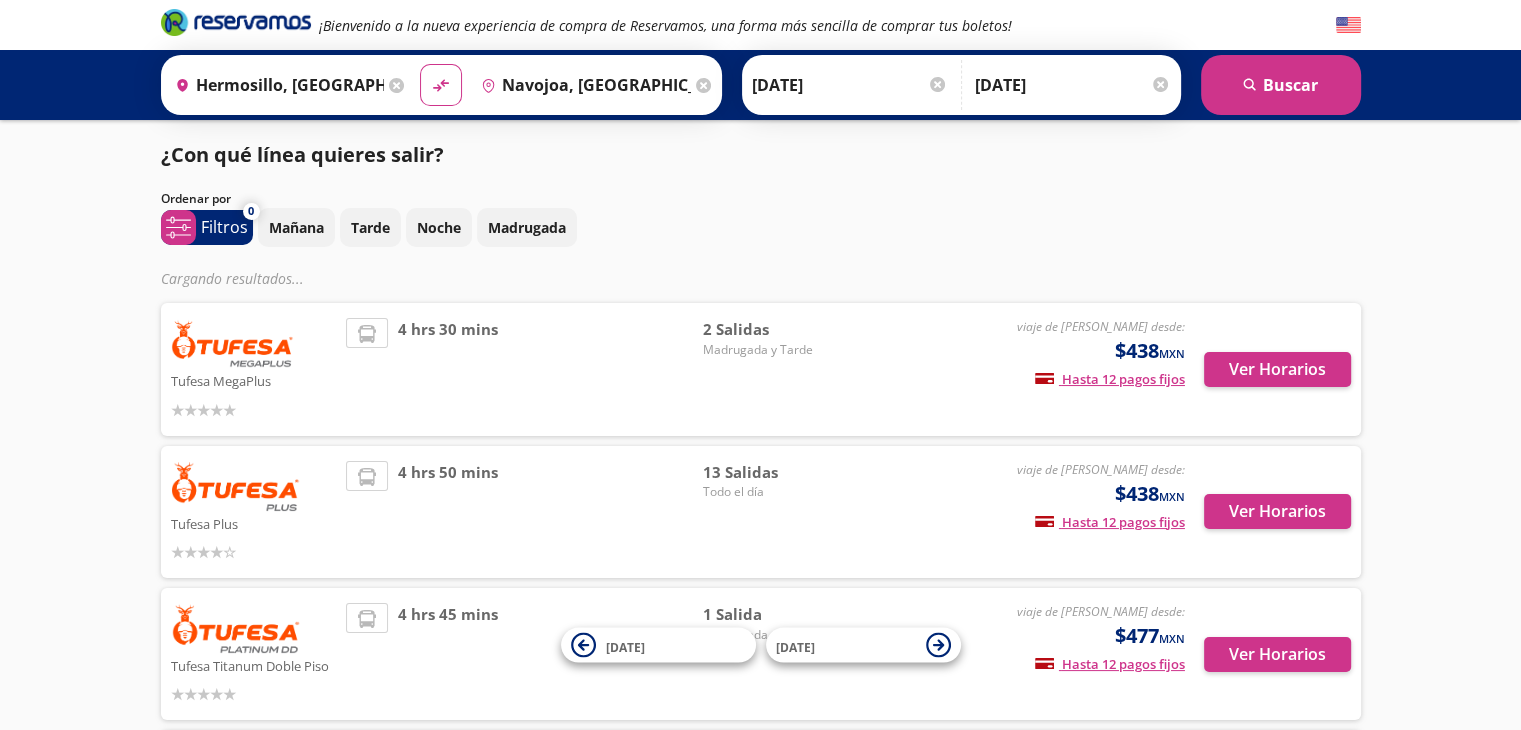 scroll, scrollTop: 195, scrollLeft: 0, axis: vertical 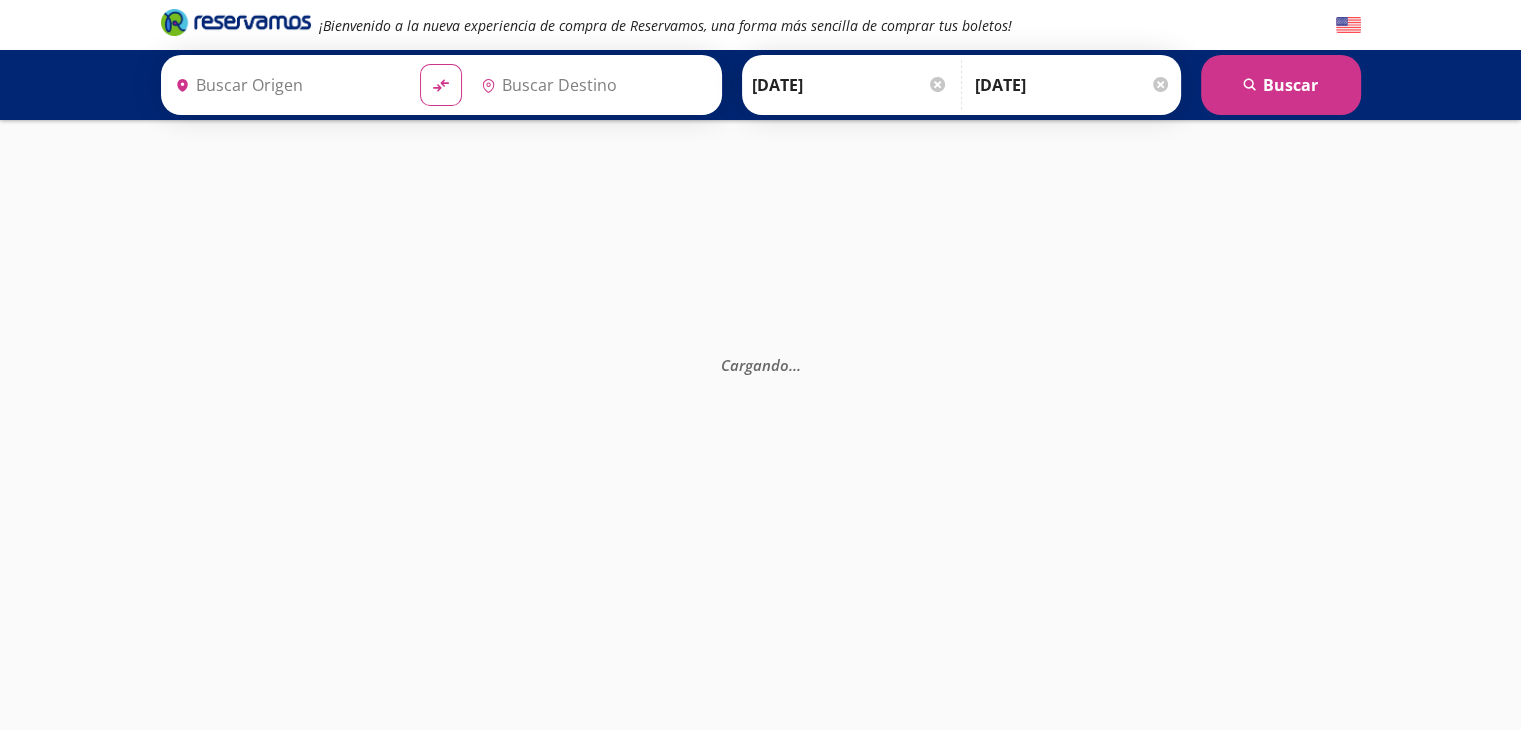 type on "Navojoa, [GEOGRAPHIC_DATA]" 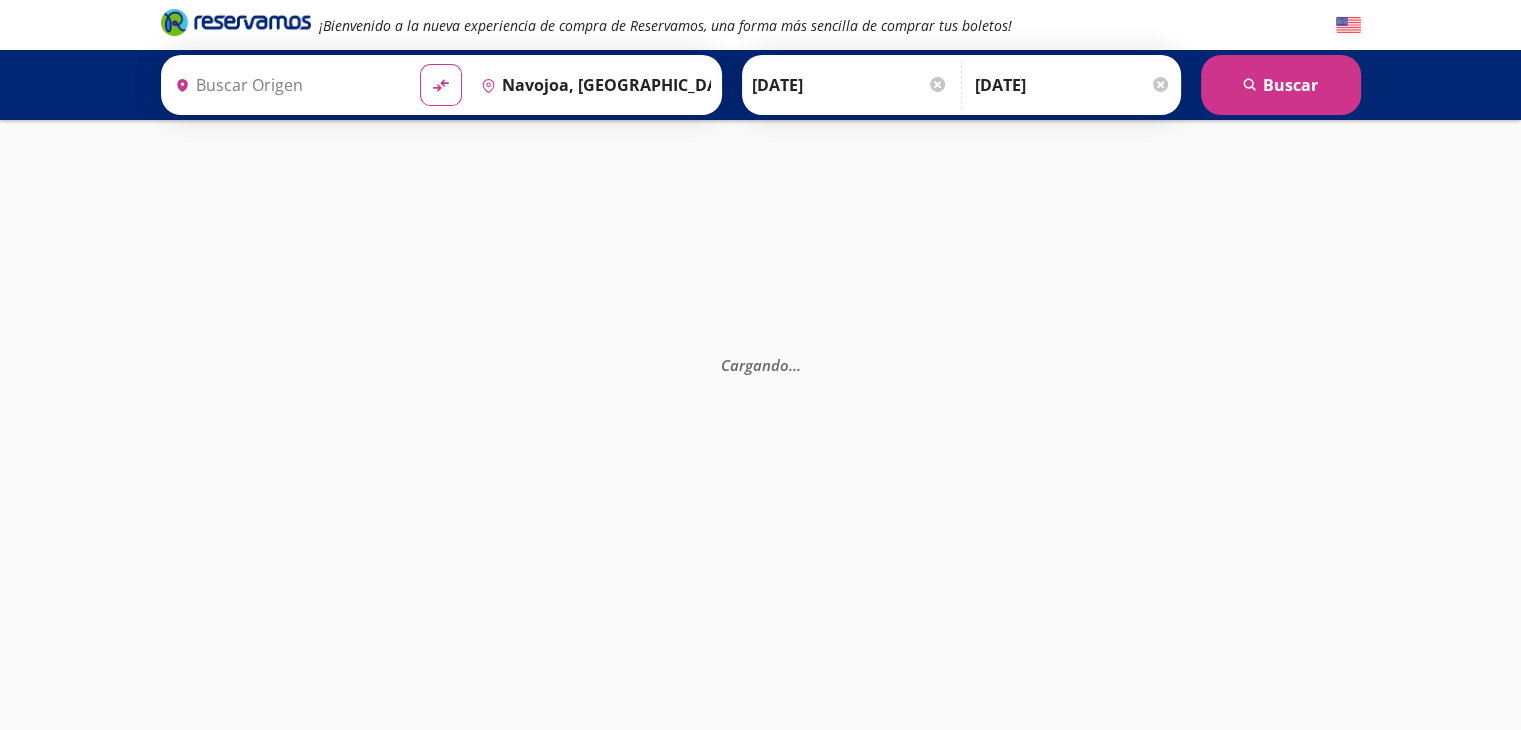 type on "Hermosillo, [GEOGRAPHIC_DATA]" 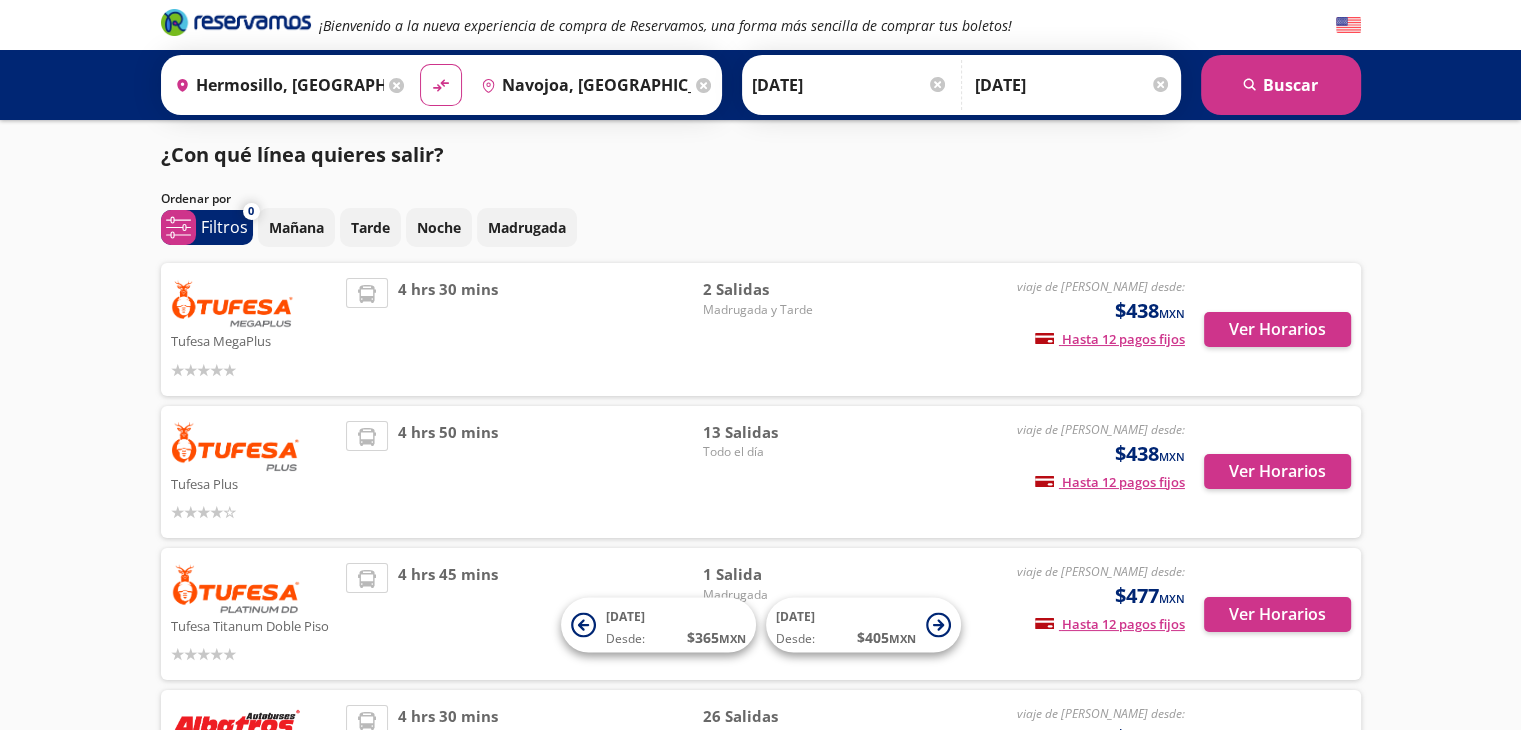 scroll, scrollTop: 195, scrollLeft: 0, axis: vertical 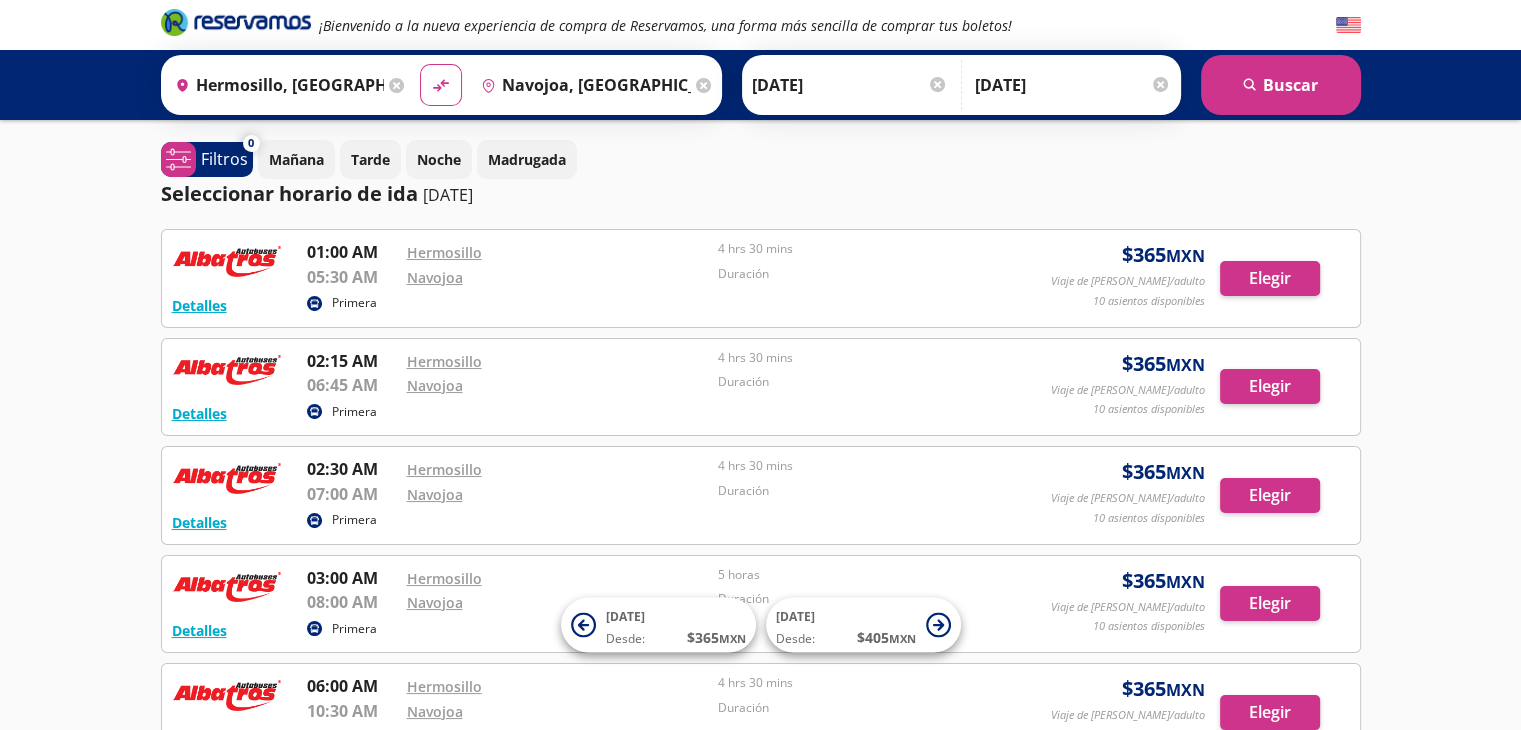 click 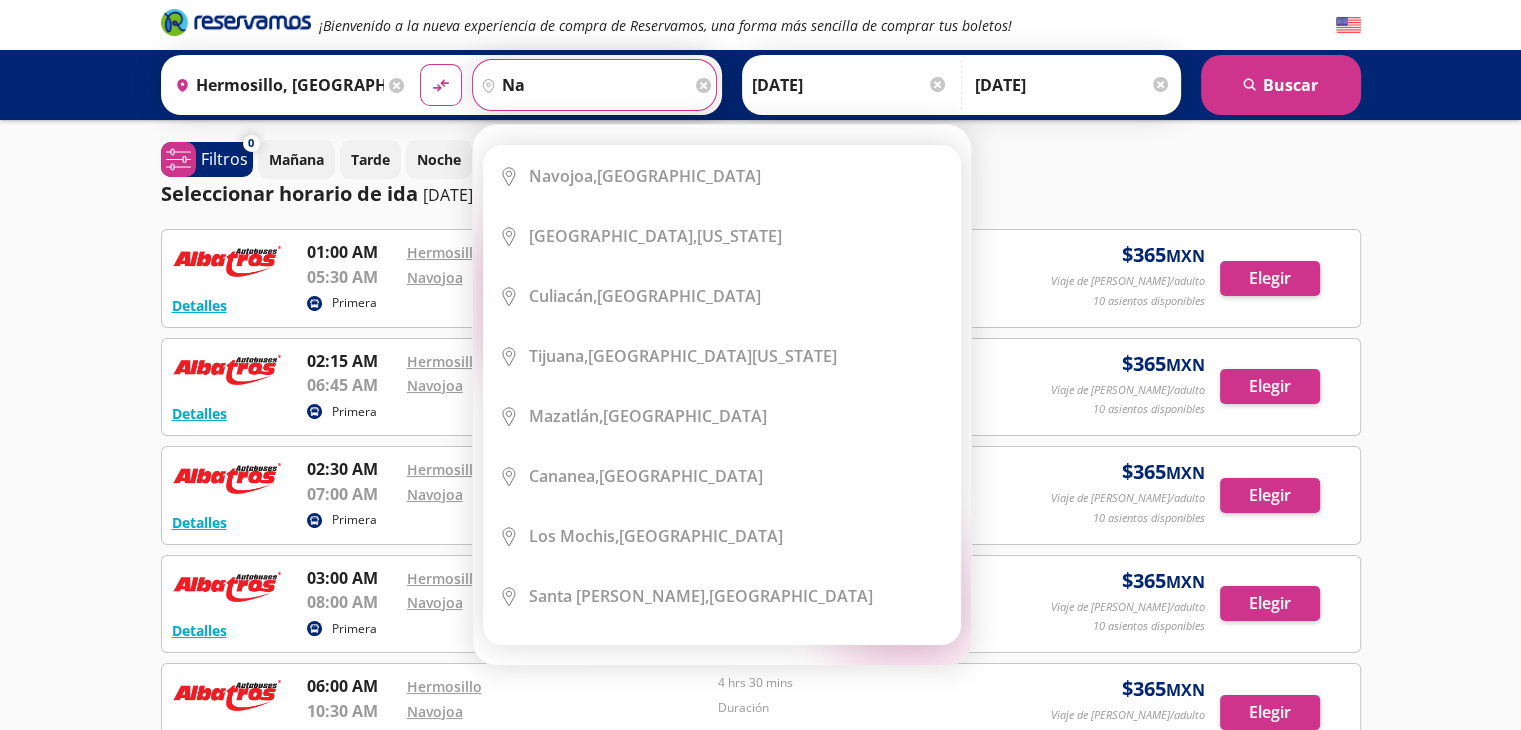 type on "n" 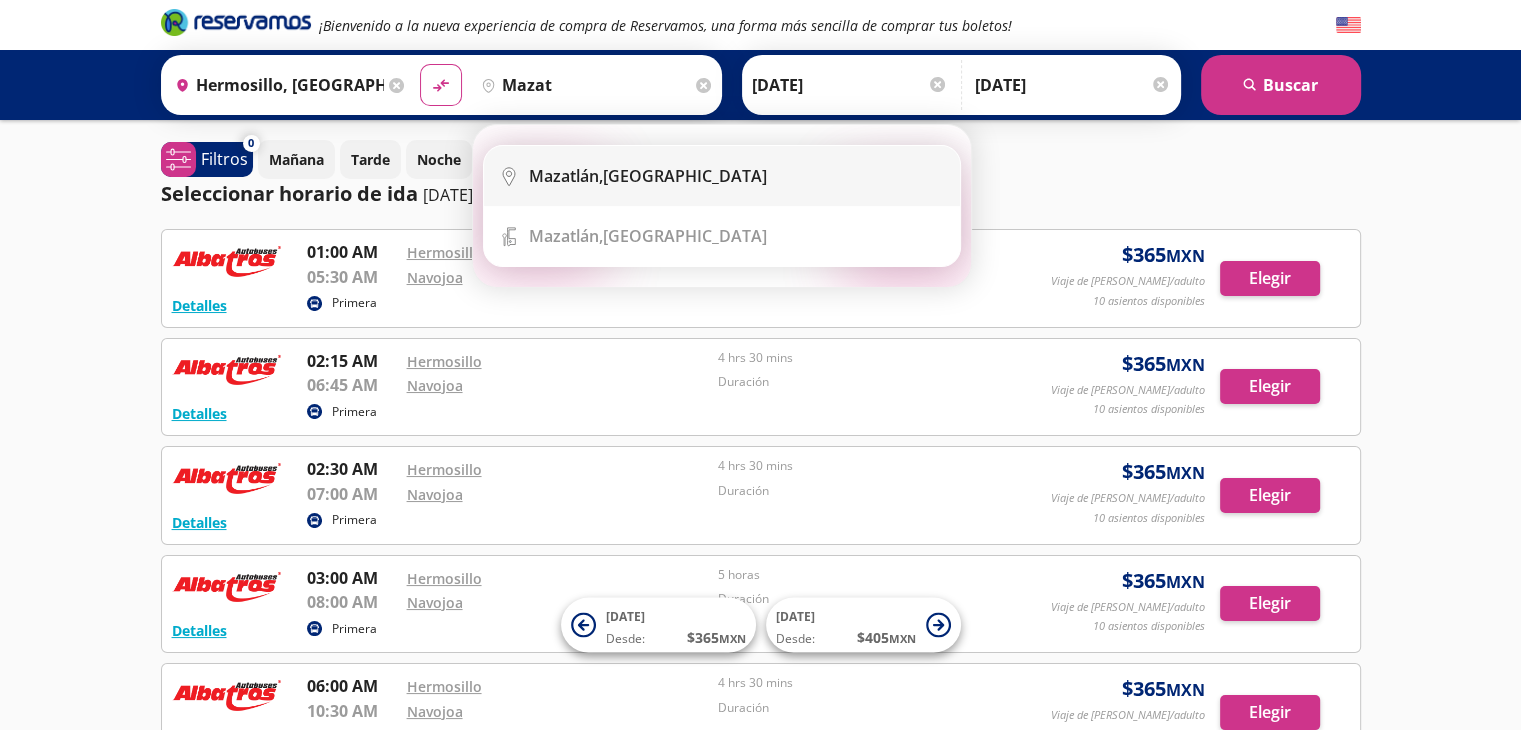 click on "[GEOGRAPHIC_DATA],  [GEOGRAPHIC_DATA]" at bounding box center (648, 176) 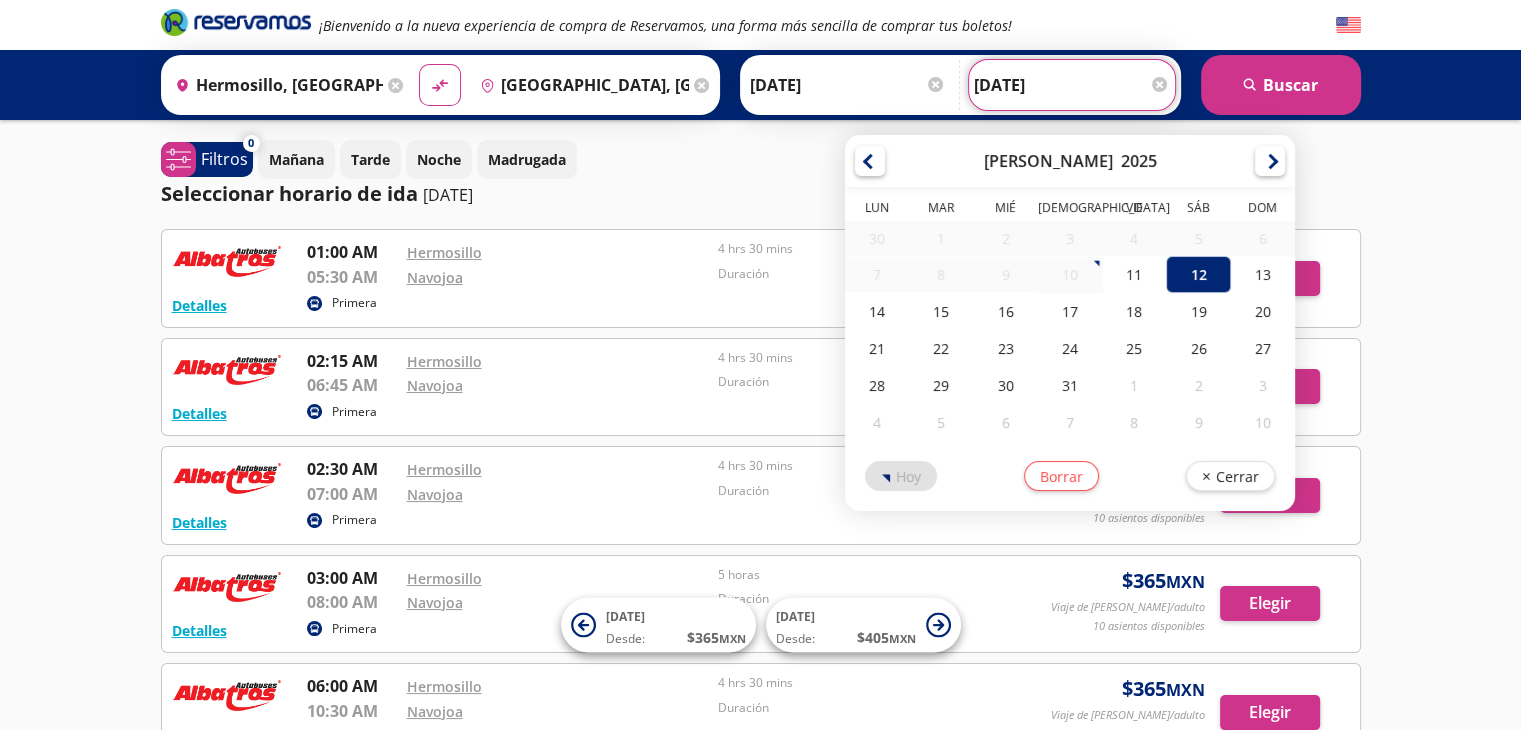 click on "[DATE]" at bounding box center (1072, 85) 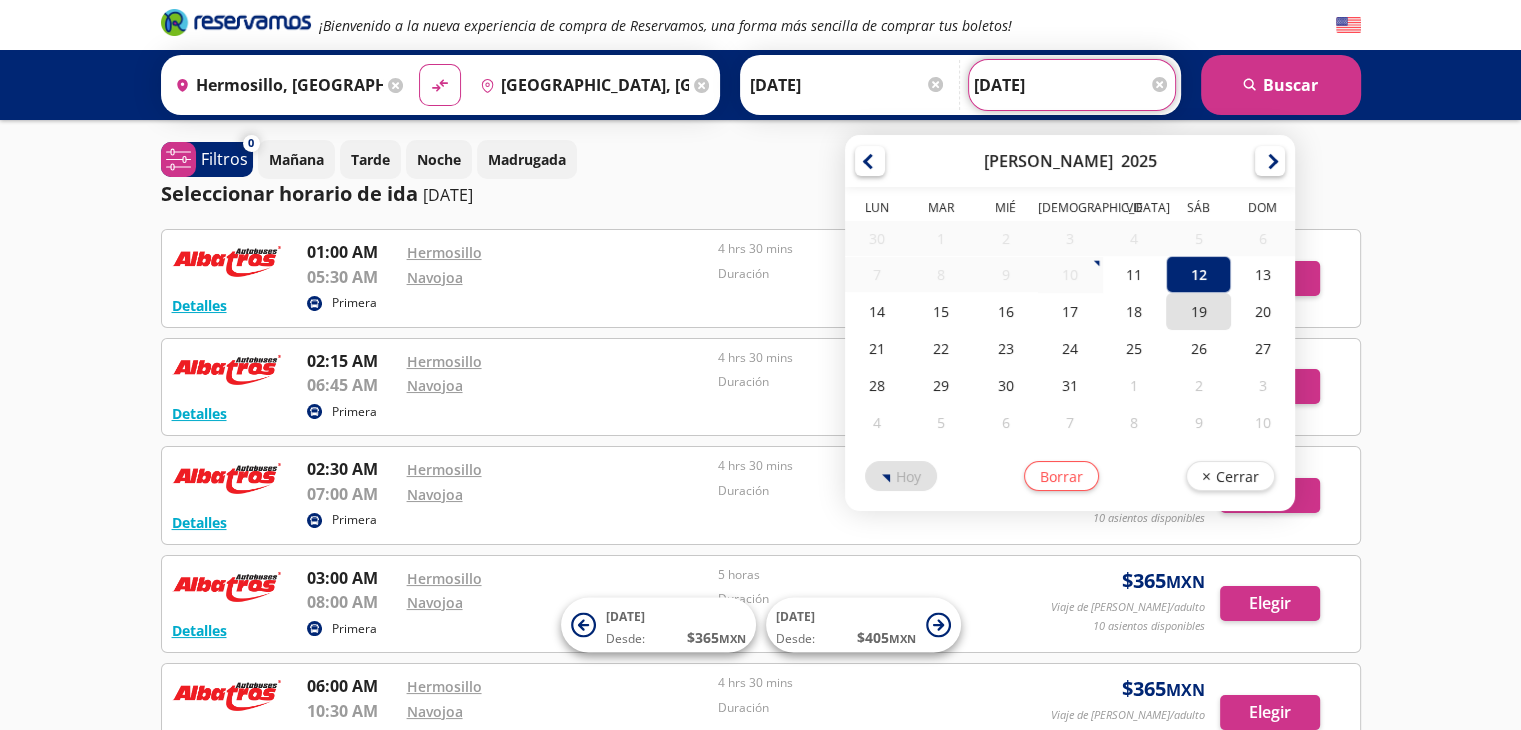 click on "19" at bounding box center [1198, 311] 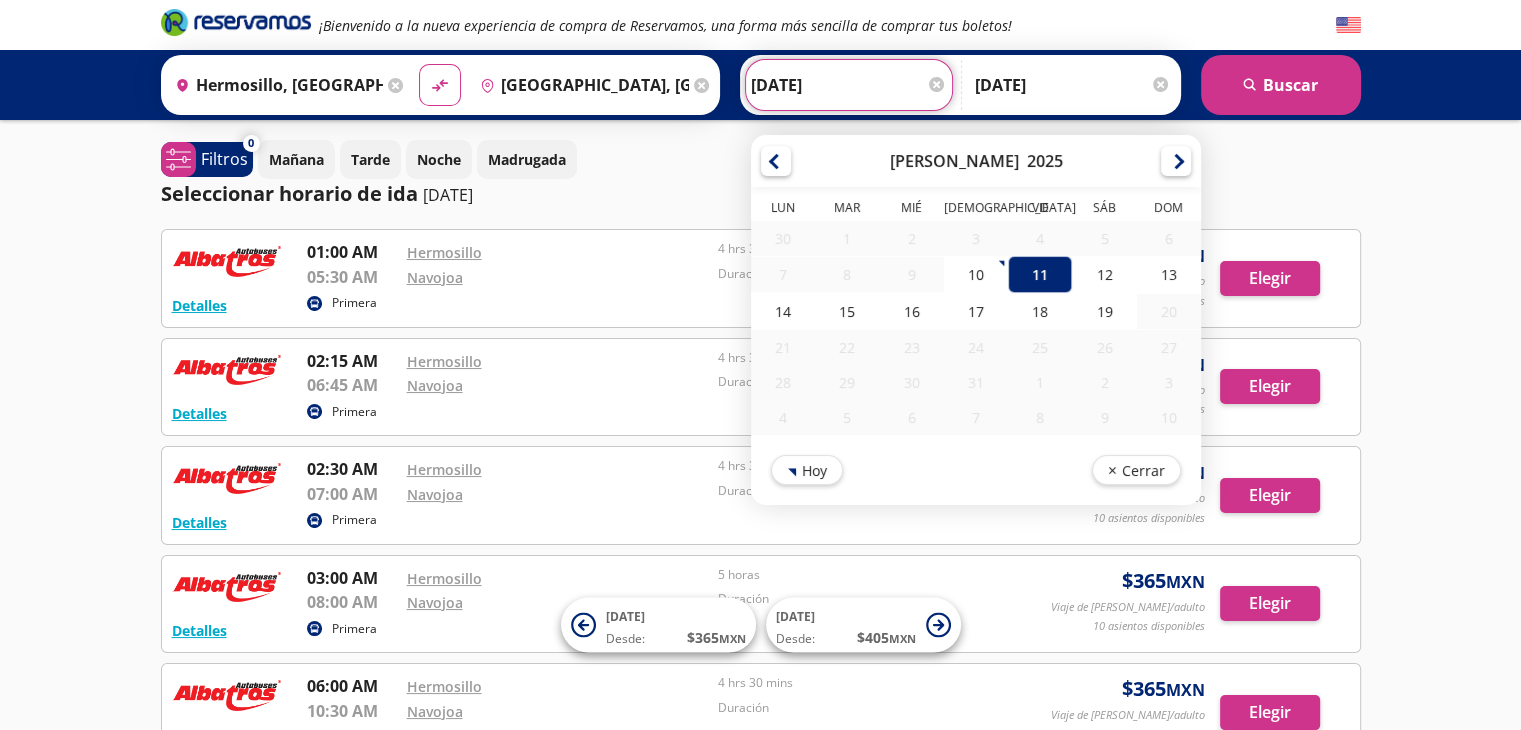 click on "[DATE]" at bounding box center [849, 85] 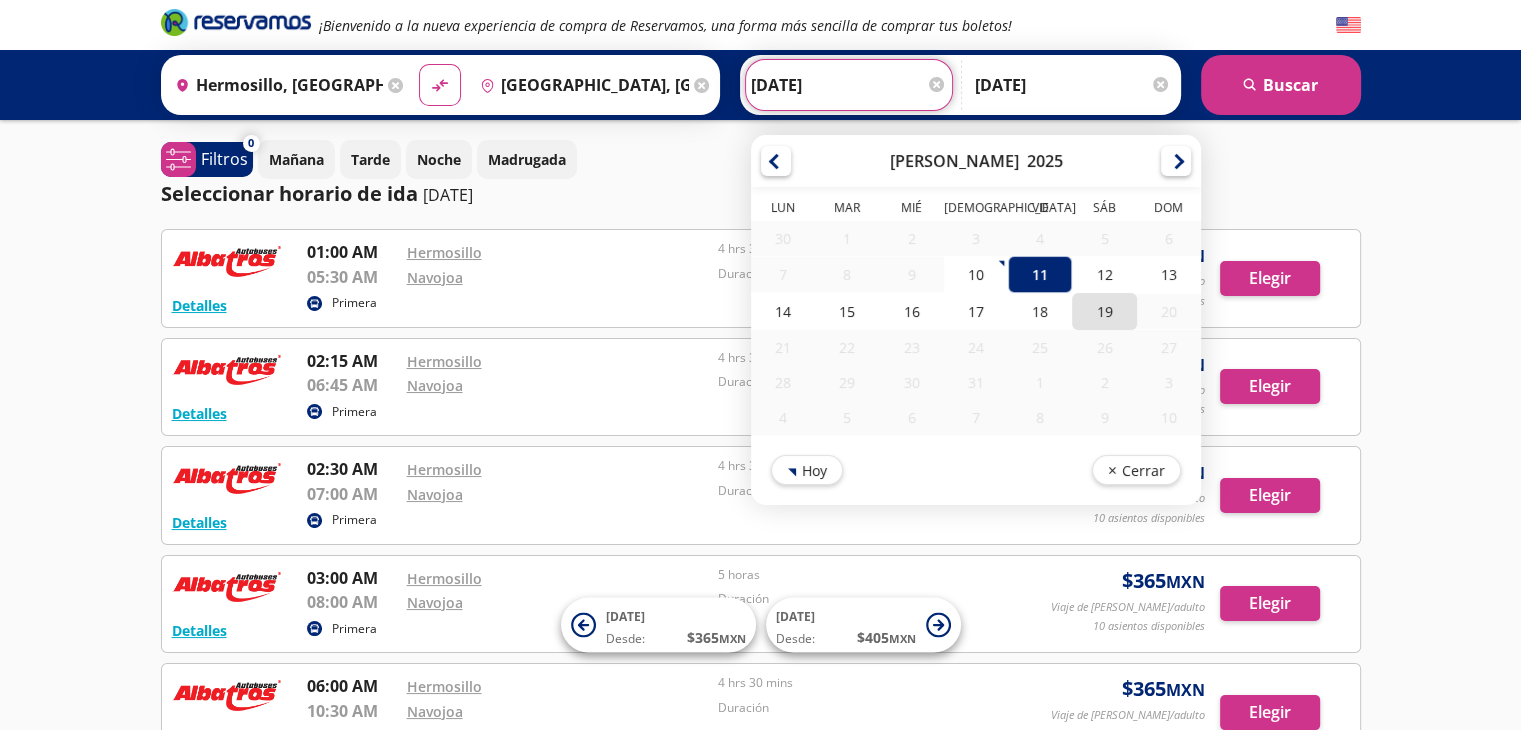 click on "19" at bounding box center (1104, 311) 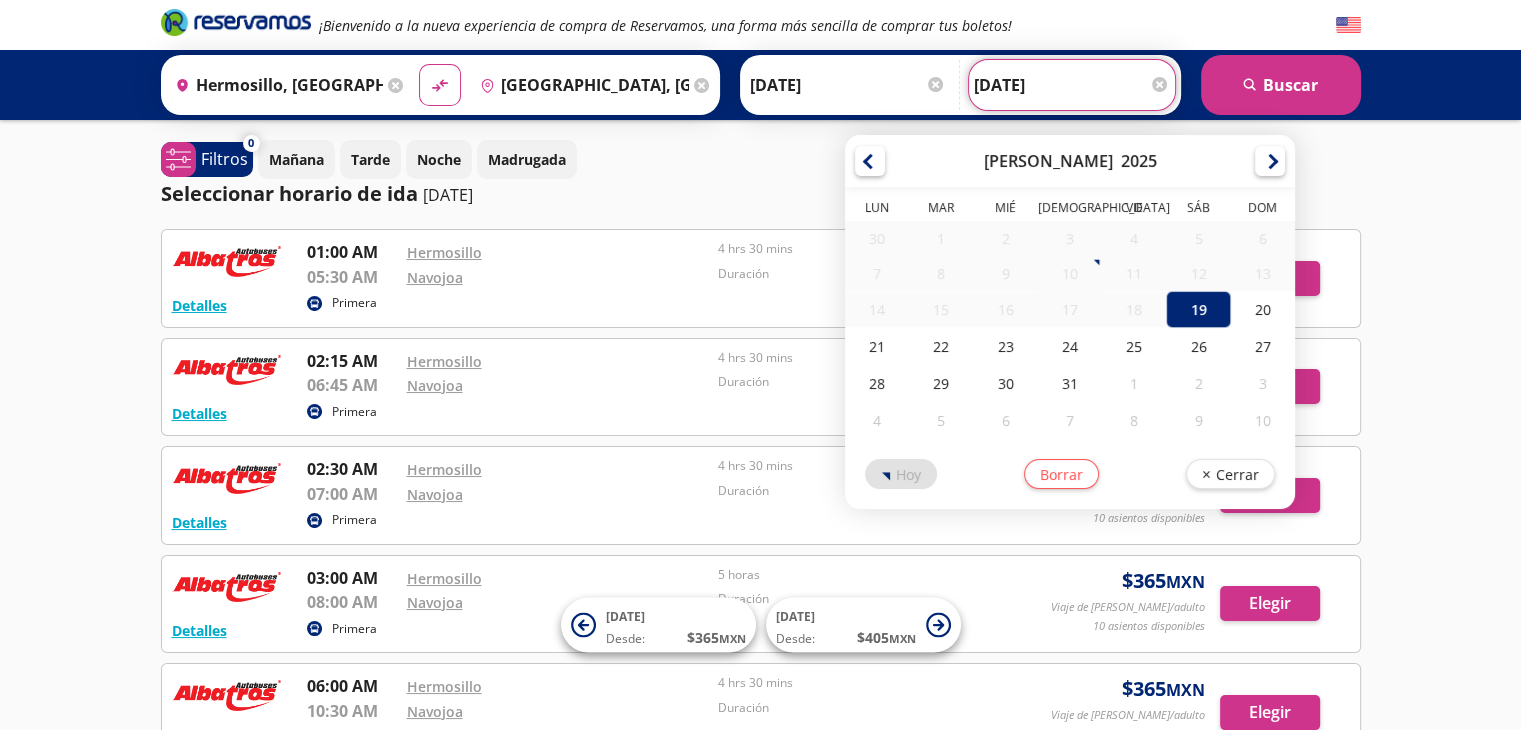 click on "[DATE]" at bounding box center (1072, 85) 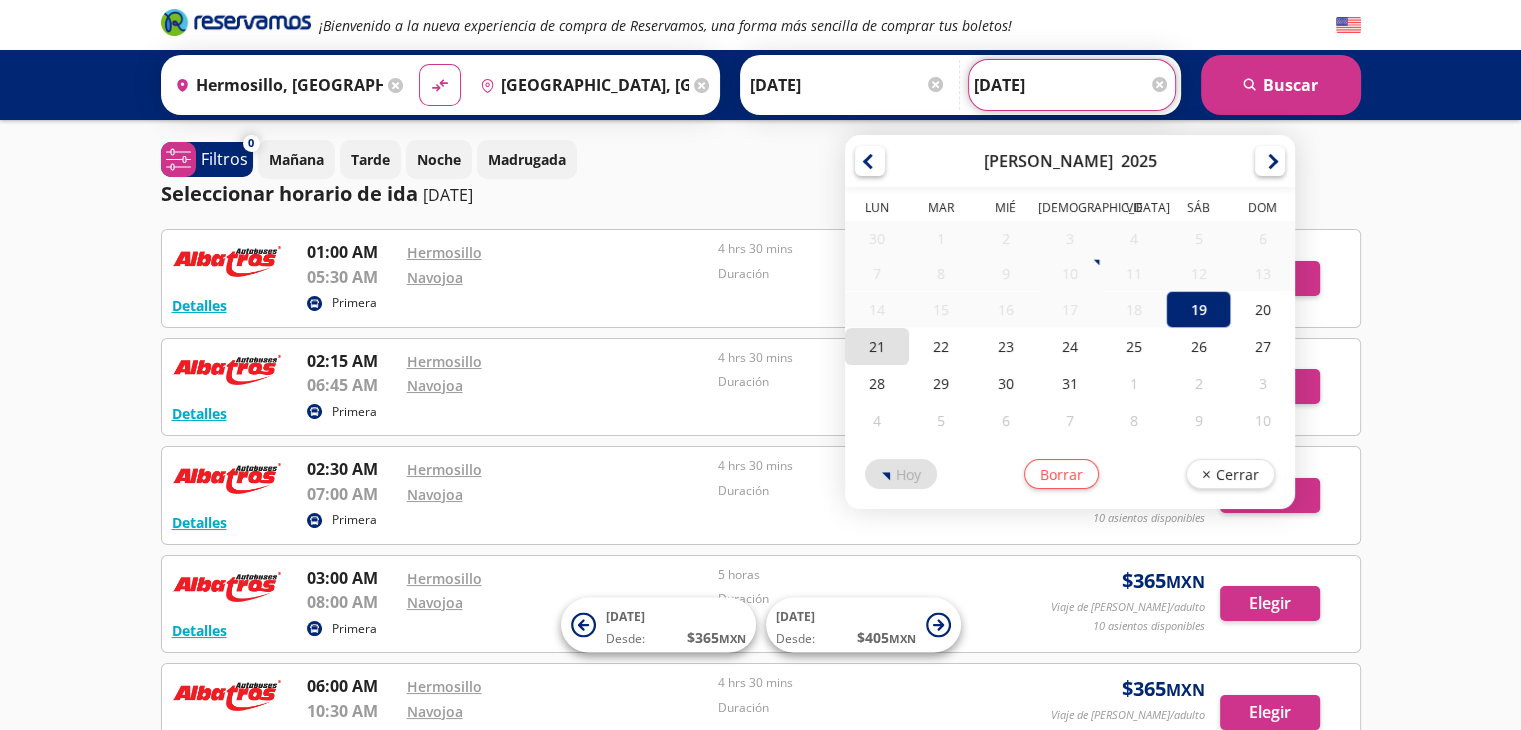 click on "21" at bounding box center [877, 346] 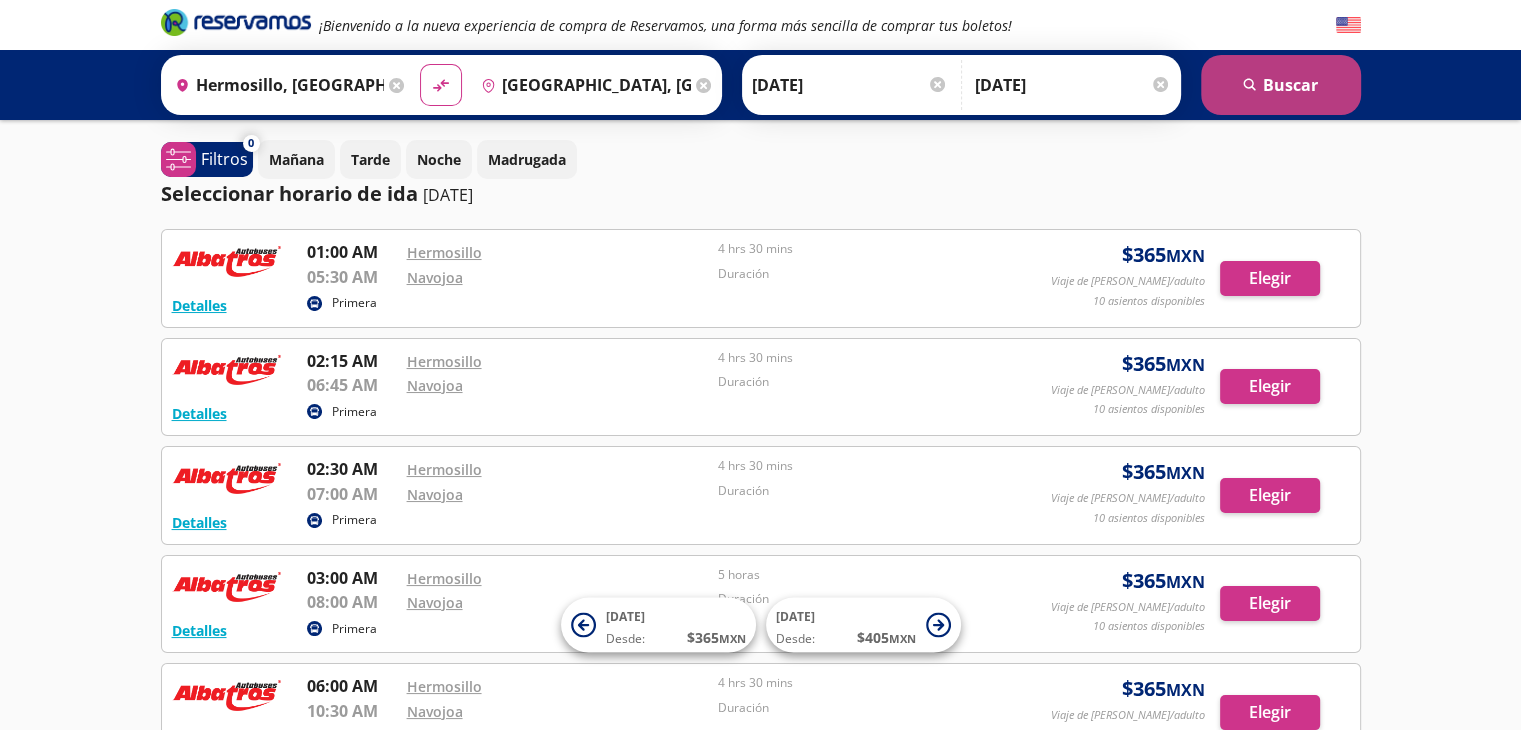 click on "search
[GEOGRAPHIC_DATA]" at bounding box center (1281, 85) 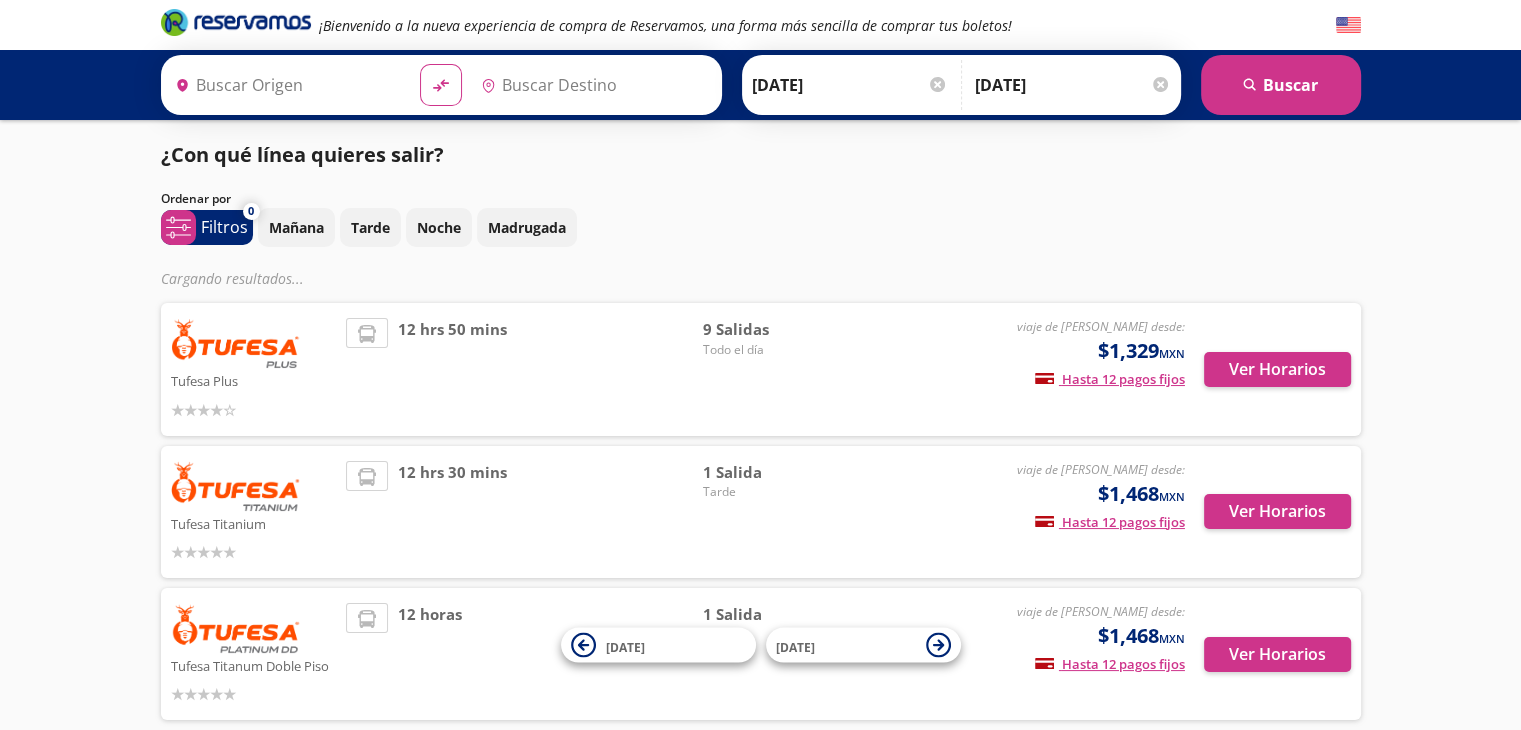type on "[GEOGRAPHIC_DATA], [GEOGRAPHIC_DATA]" 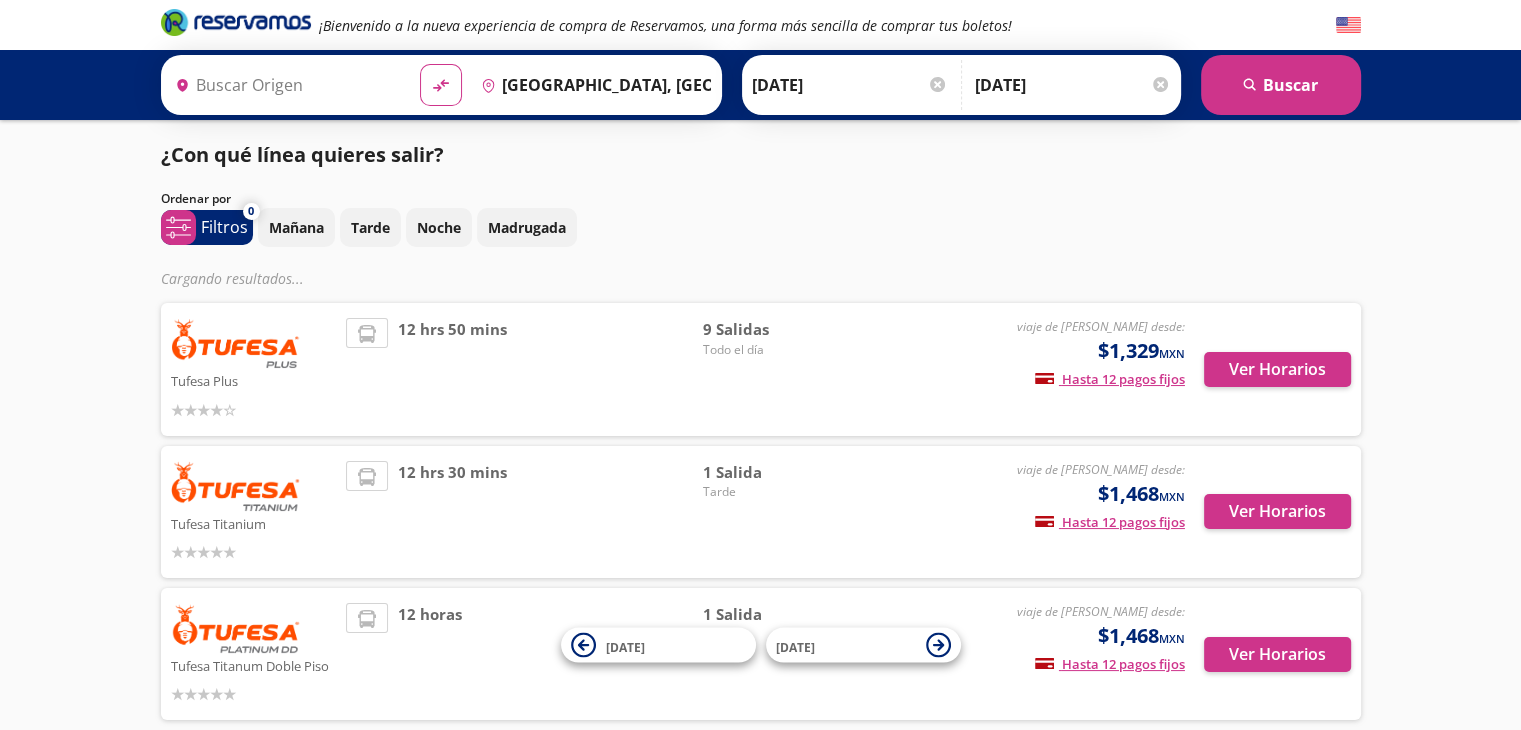 type on "Hermosillo, [GEOGRAPHIC_DATA]" 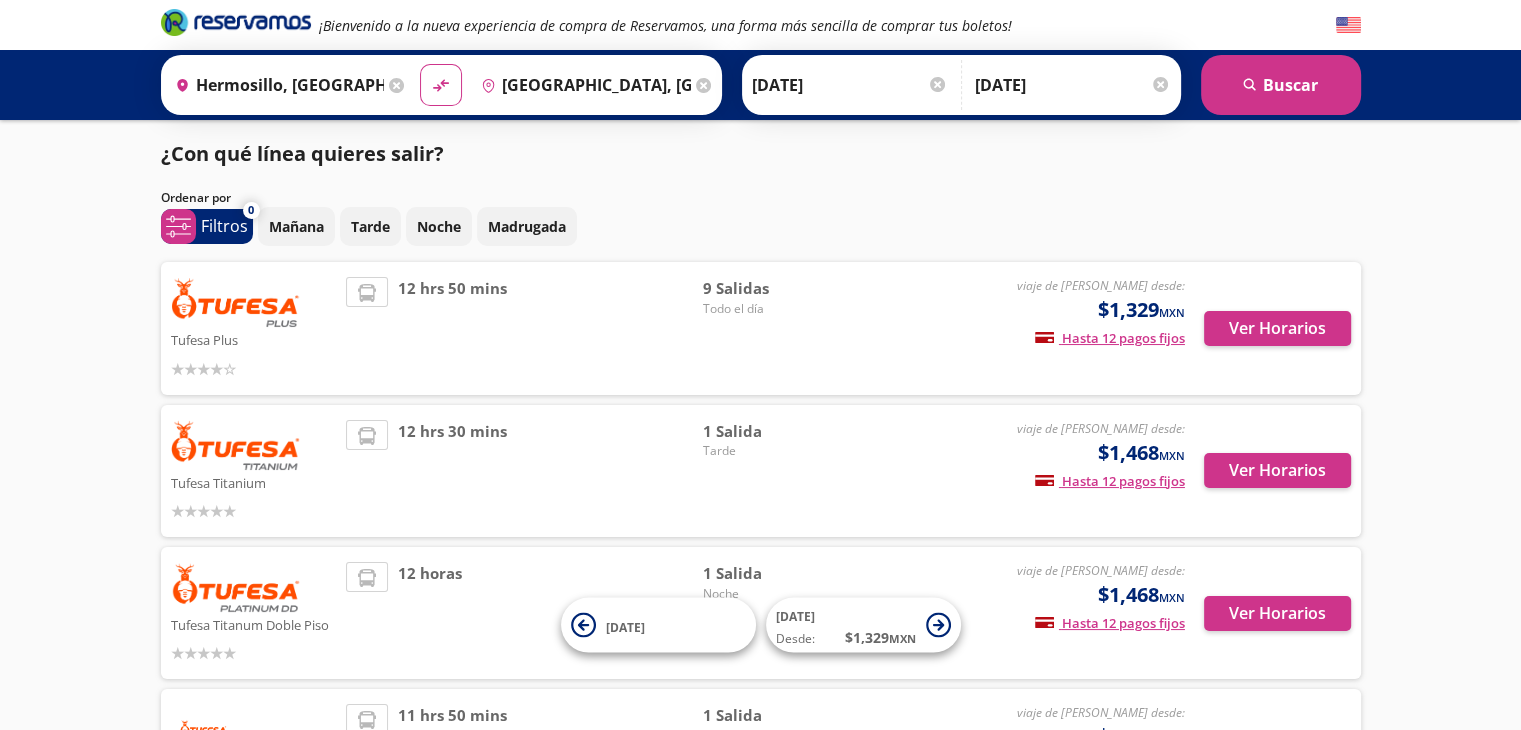 scroll, scrollTop: 0, scrollLeft: 0, axis: both 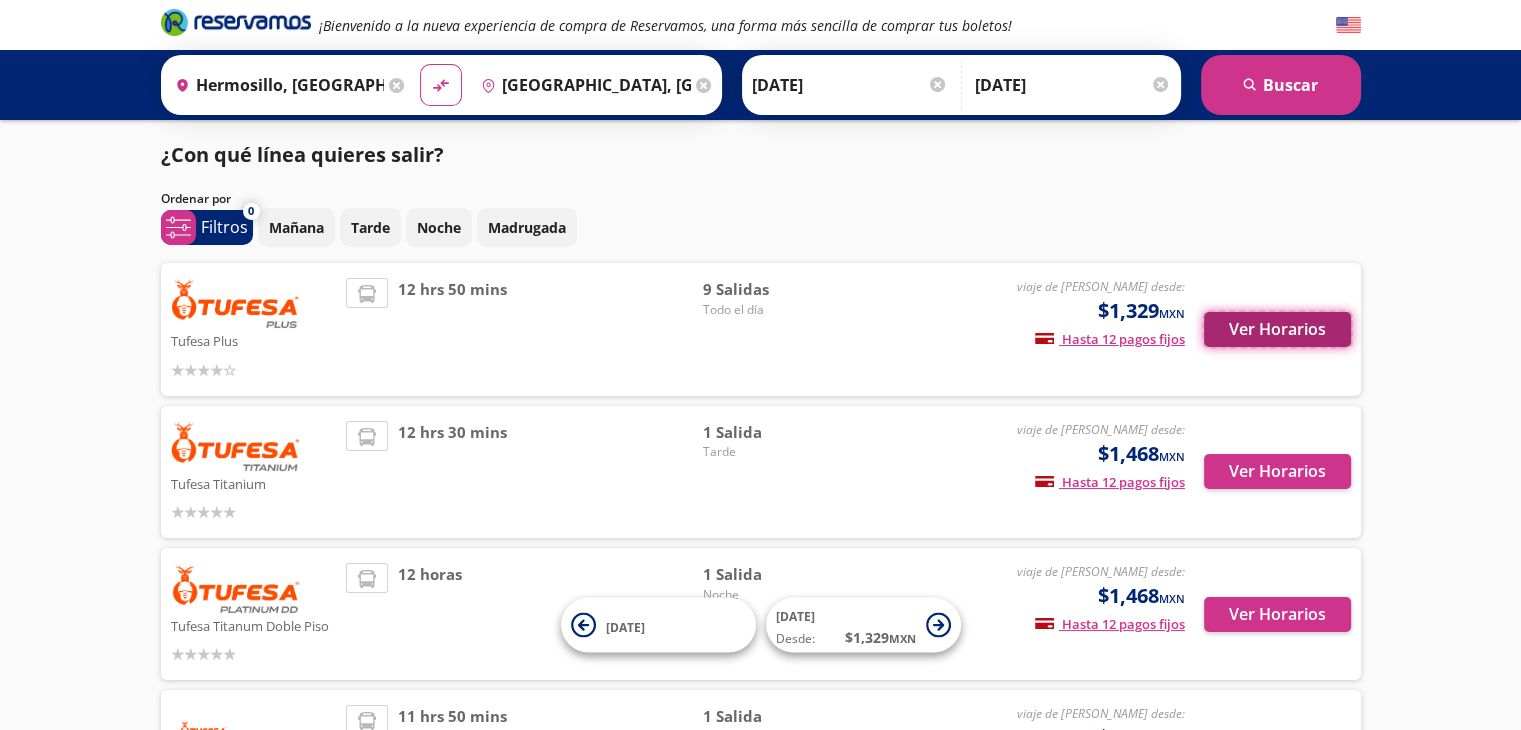 click on "Ver Horarios" at bounding box center (1277, 329) 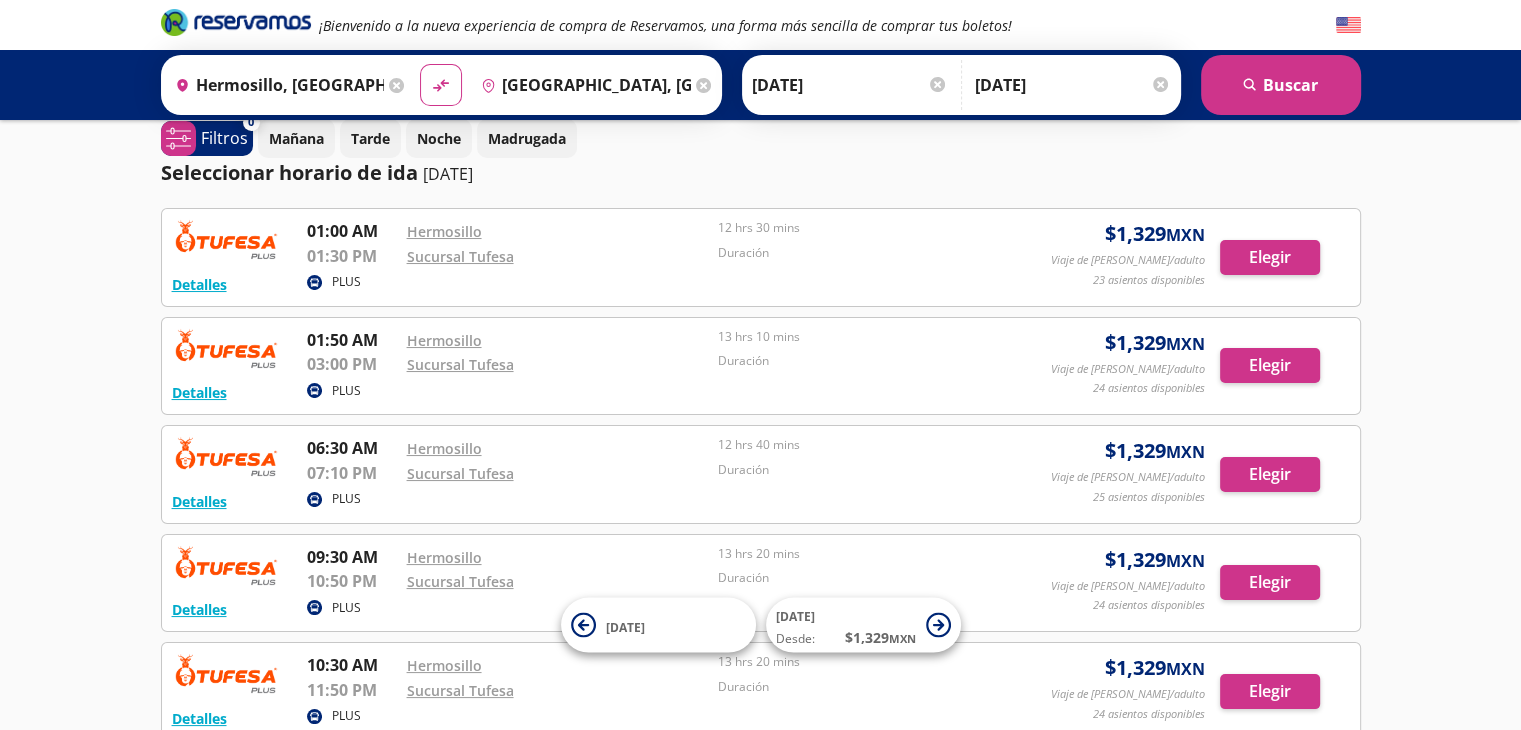 scroll, scrollTop: 28, scrollLeft: 0, axis: vertical 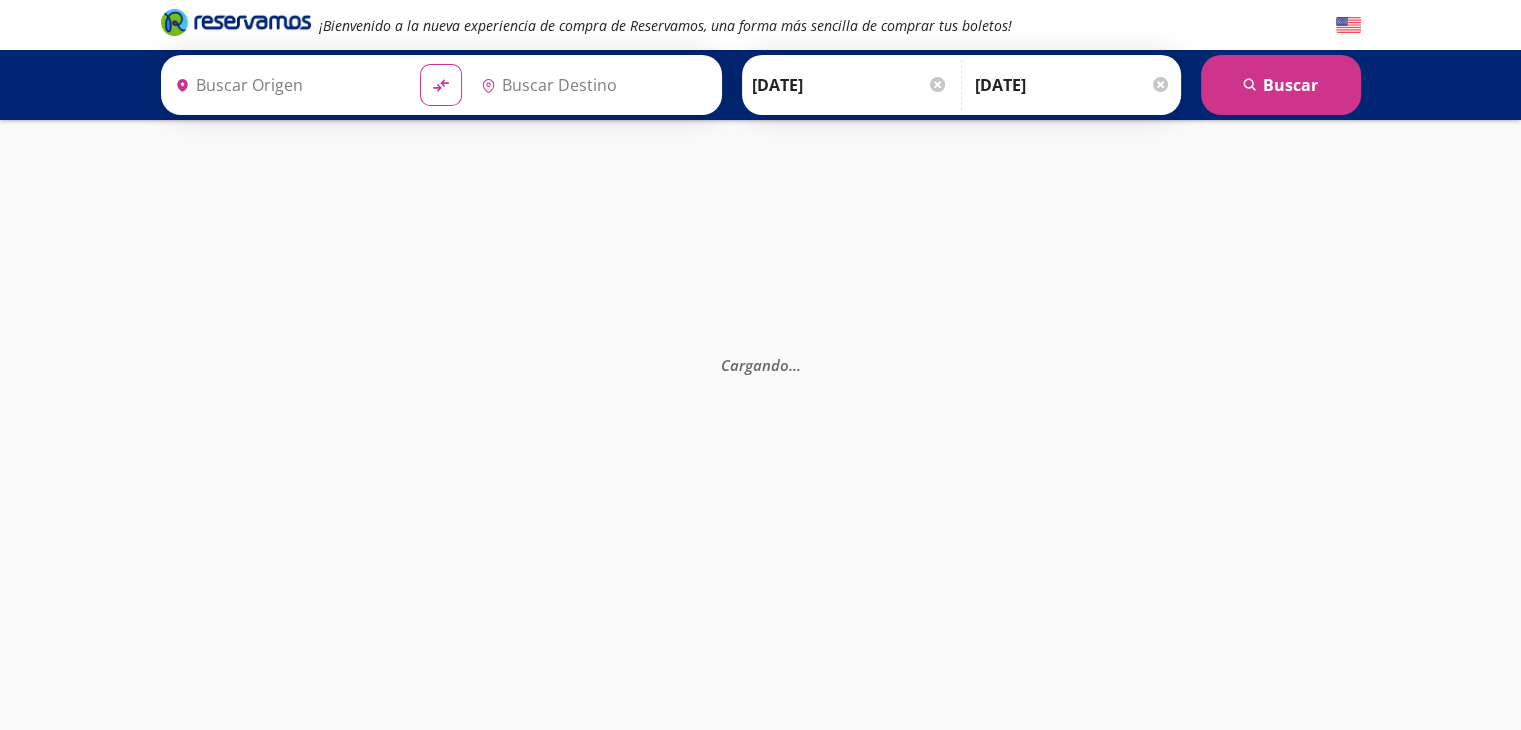 type on "Hermosillo, [GEOGRAPHIC_DATA]" 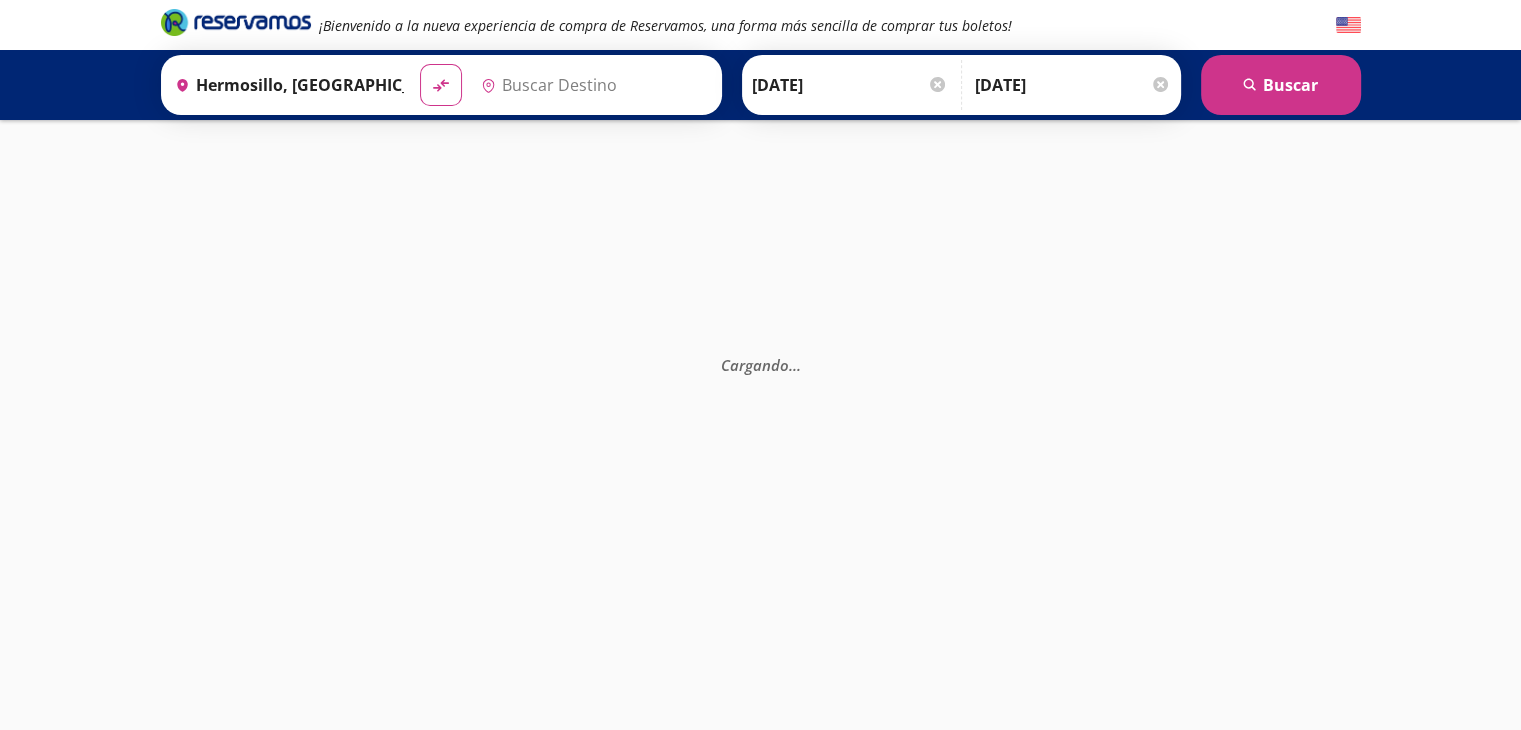 type on "Navojoa, [GEOGRAPHIC_DATA]" 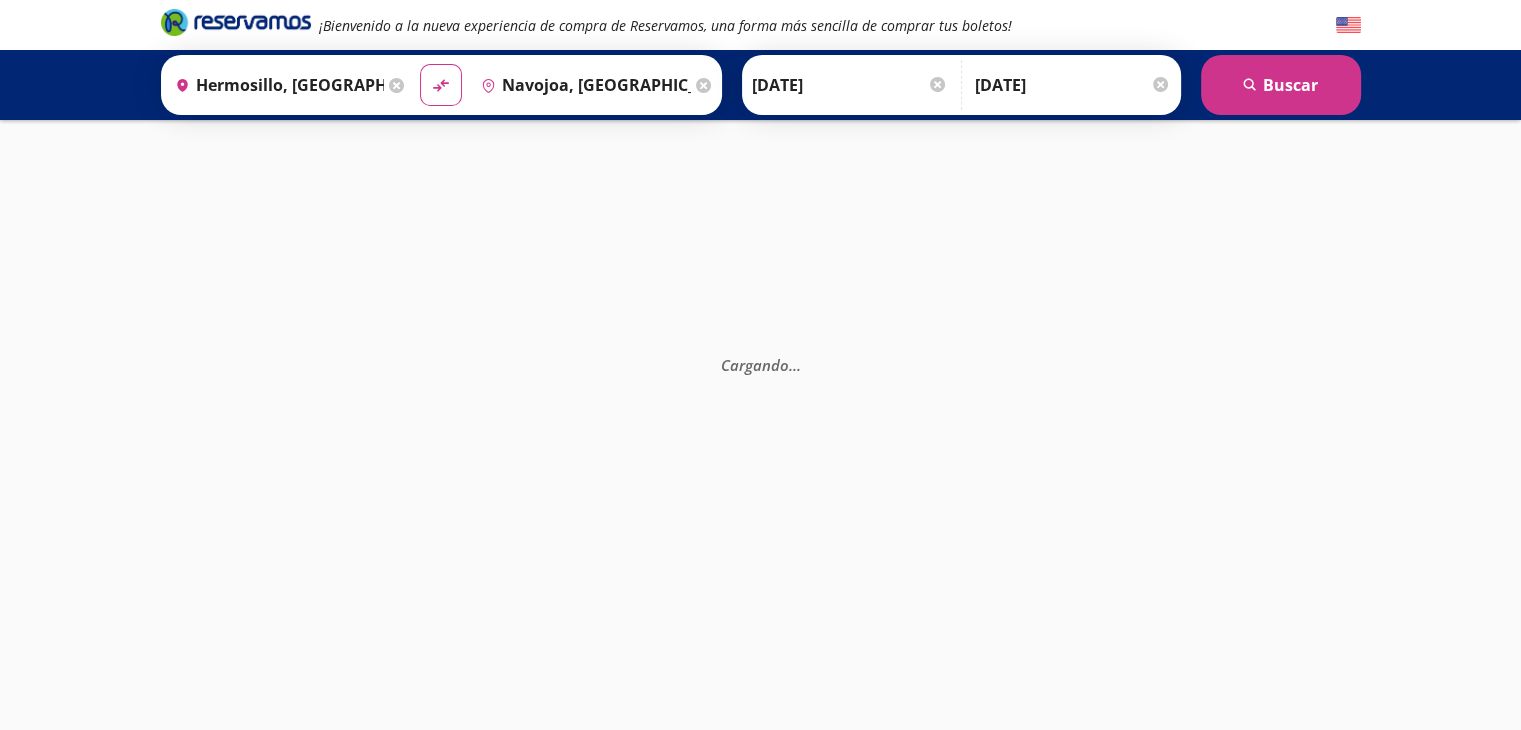 scroll, scrollTop: 195, scrollLeft: 0, axis: vertical 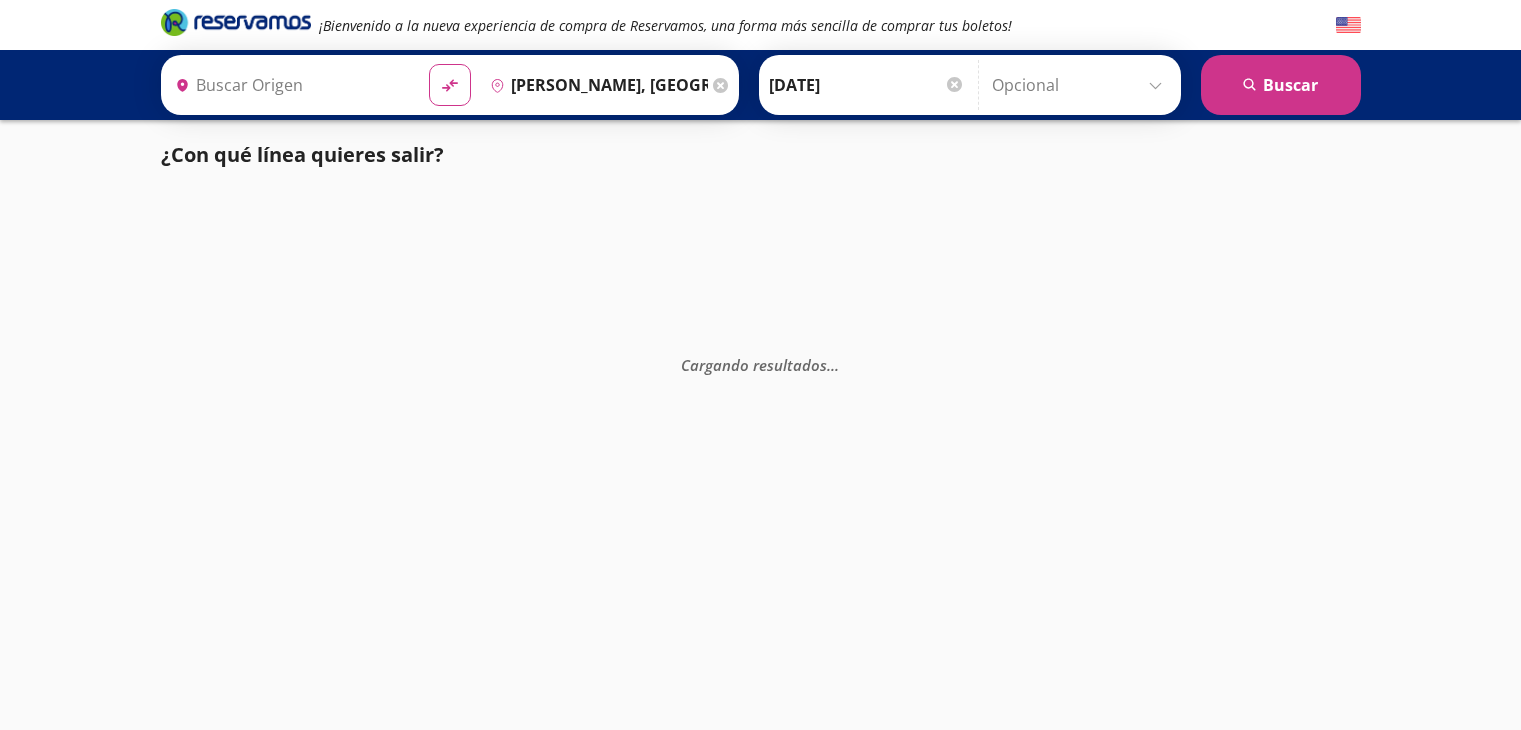type on "Navojoa, [GEOGRAPHIC_DATA]" 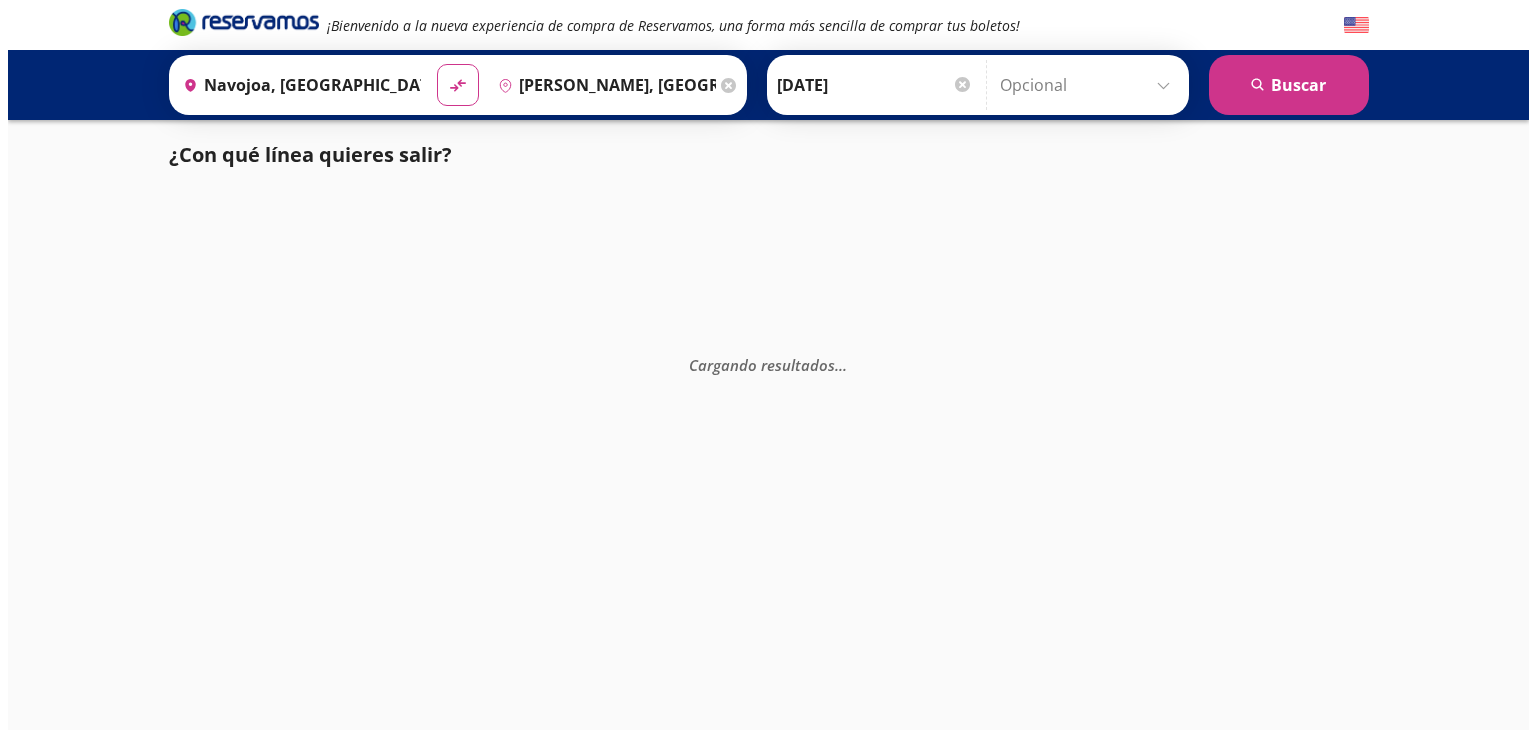 scroll, scrollTop: 0, scrollLeft: 0, axis: both 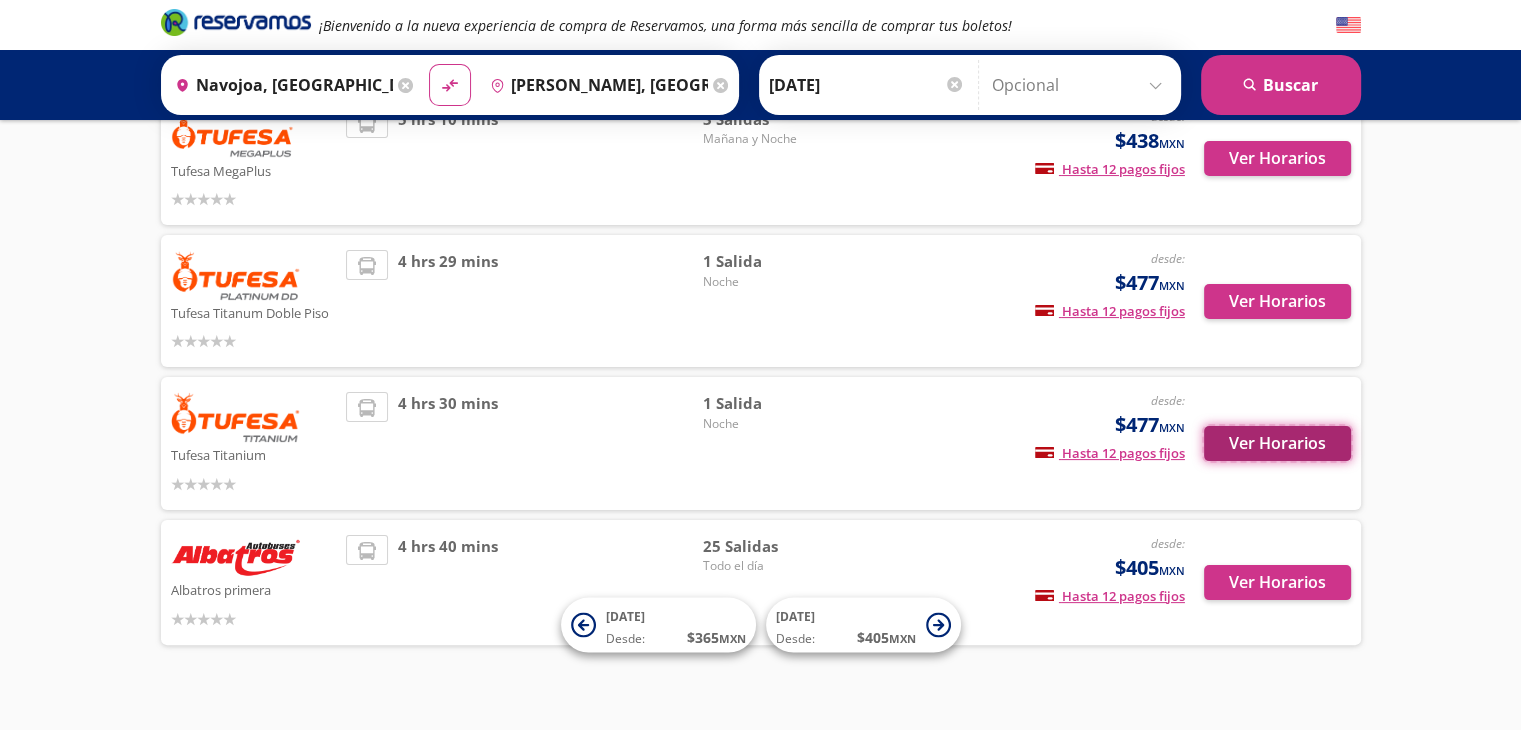 click on "Ver Horarios" at bounding box center [1277, 443] 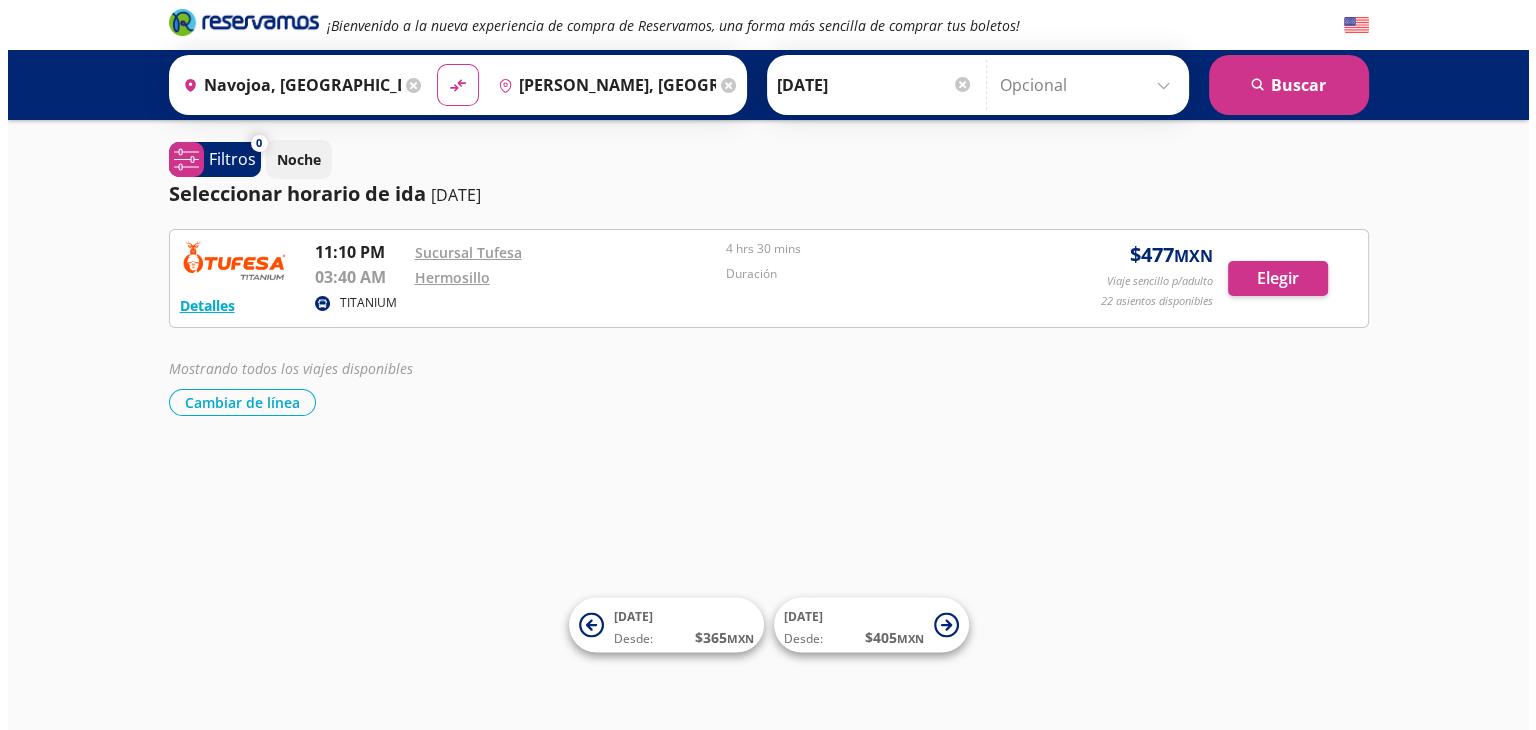 scroll, scrollTop: 0, scrollLeft: 0, axis: both 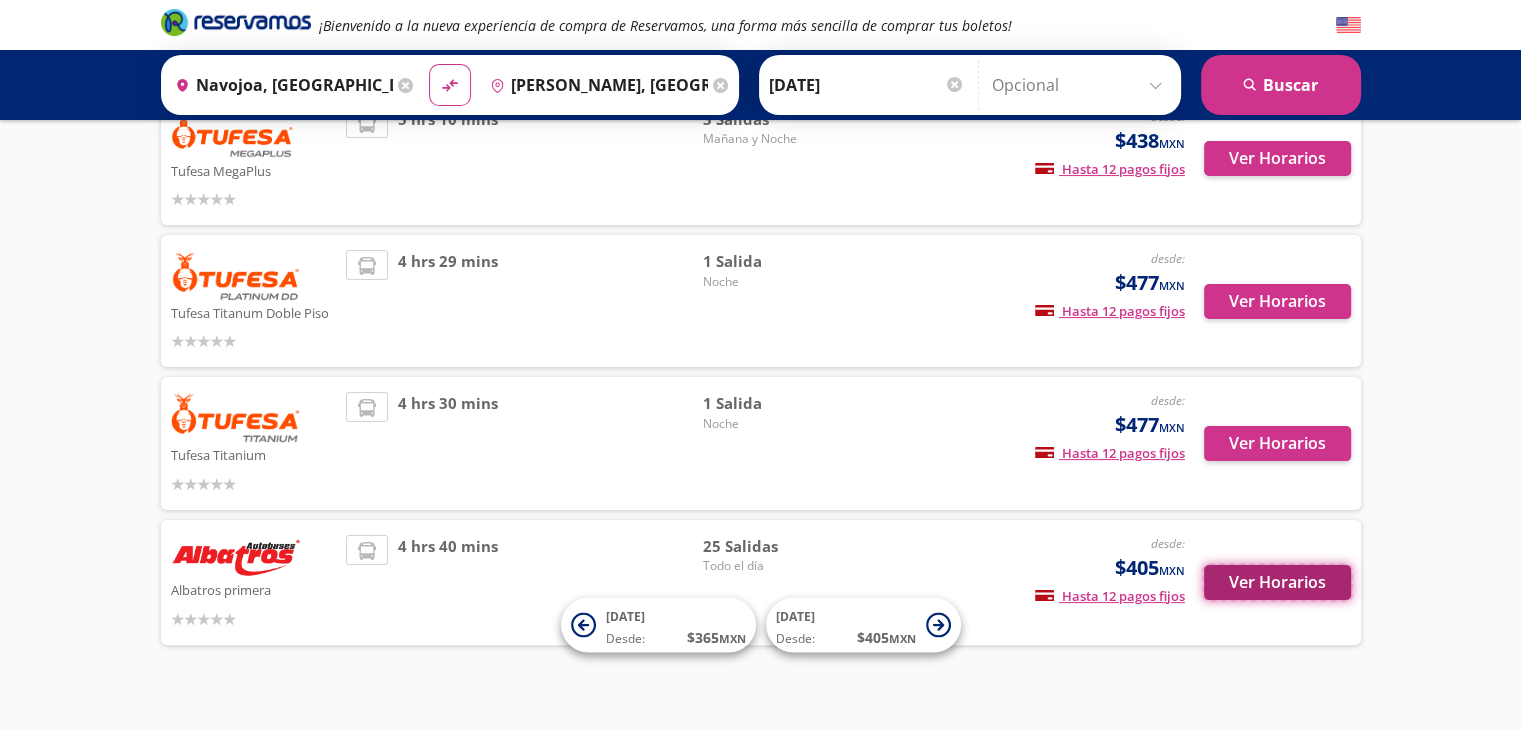 click on "Ver Horarios" at bounding box center [1277, 582] 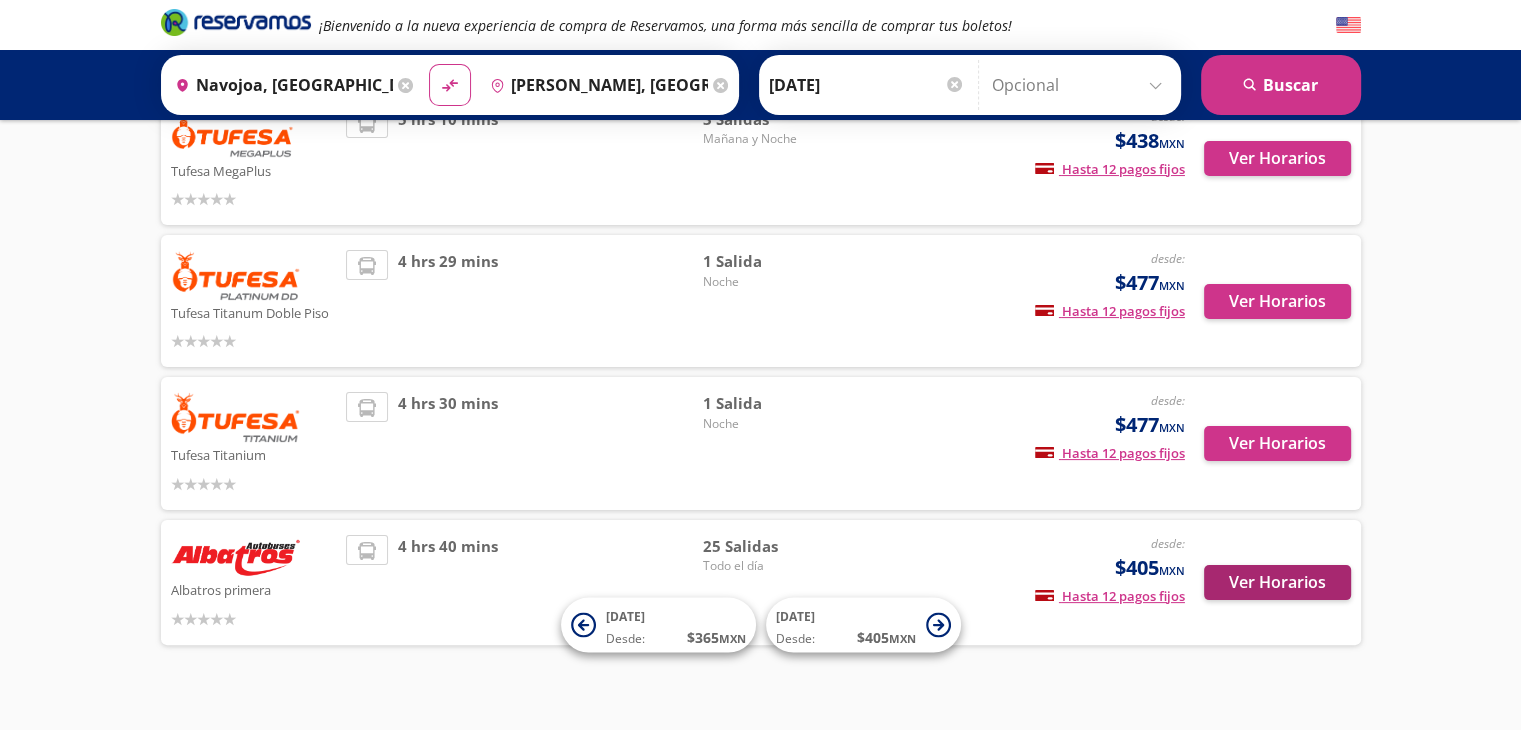 scroll, scrollTop: 0, scrollLeft: 0, axis: both 